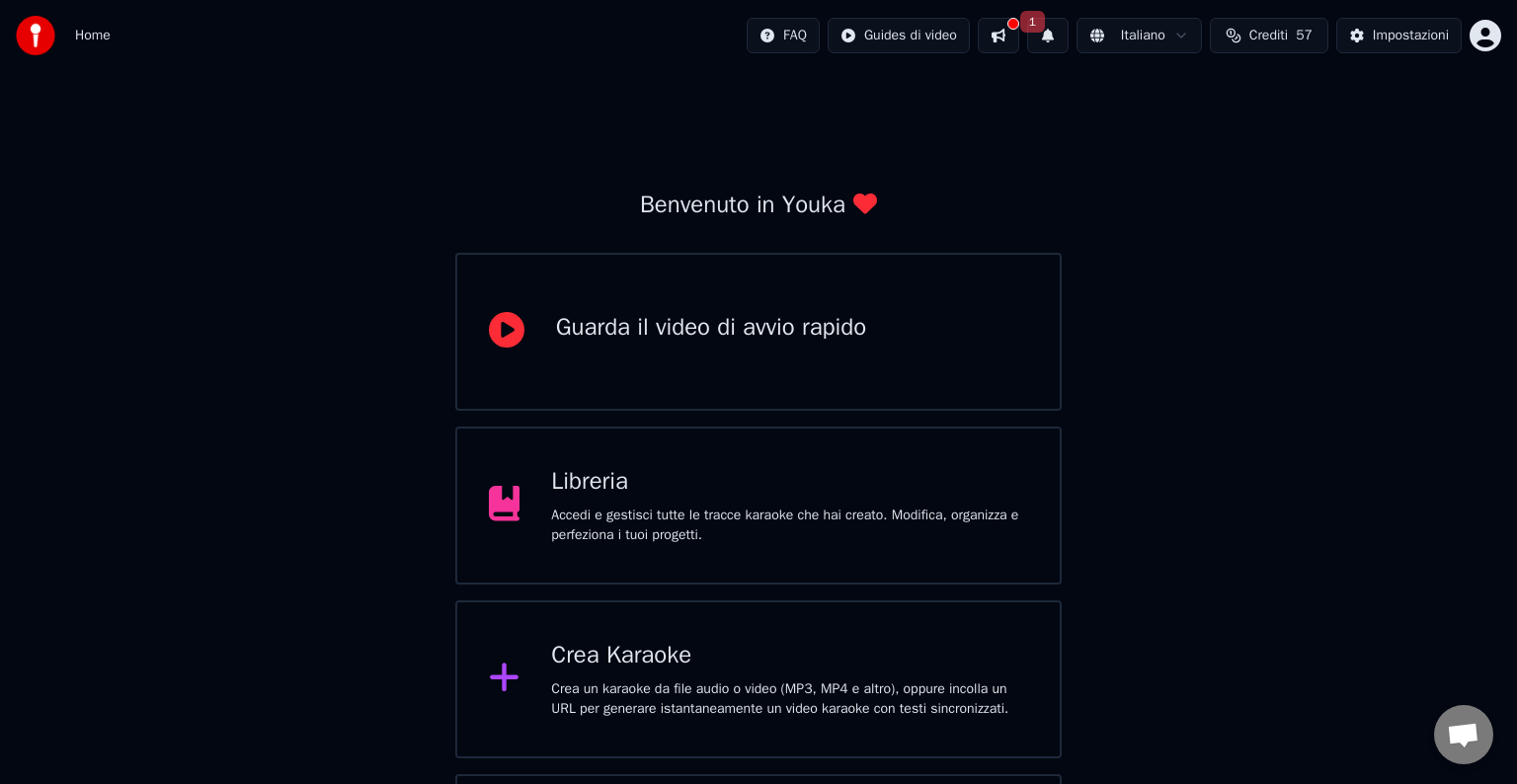 scroll, scrollTop: 0, scrollLeft: 0, axis: both 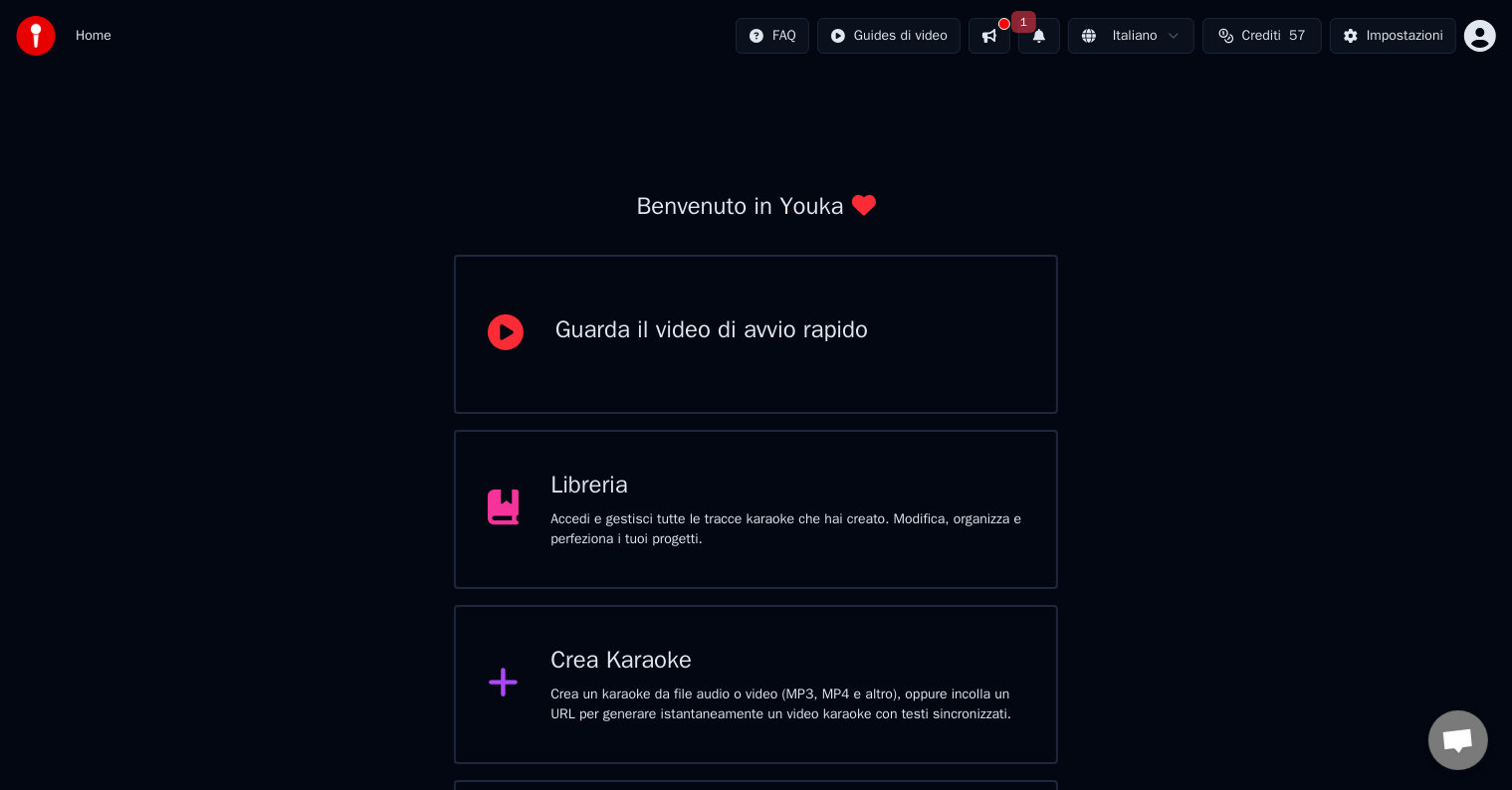 click on "Crea Karaoke" at bounding box center (787, 661) 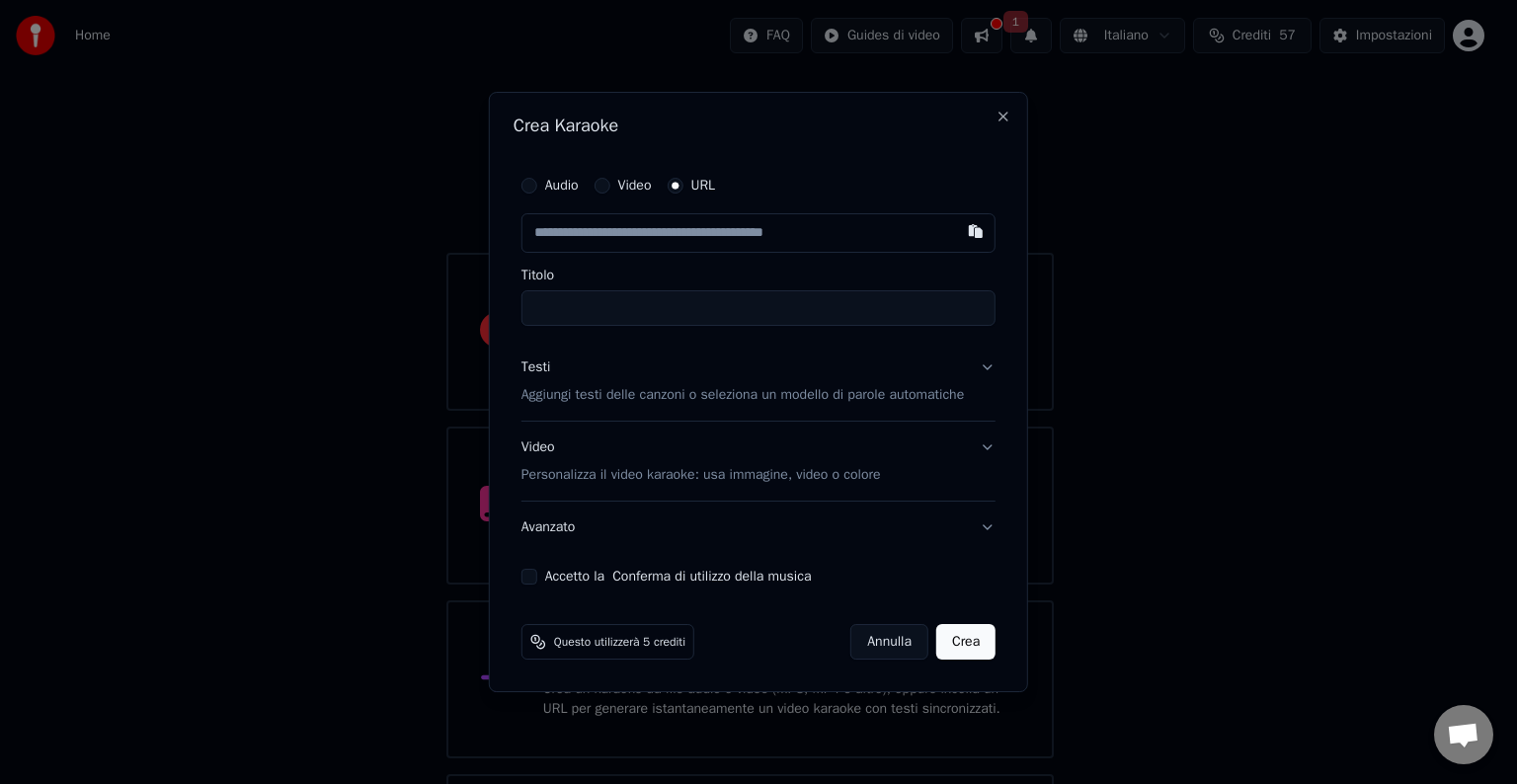 click at bounding box center [758, 233] 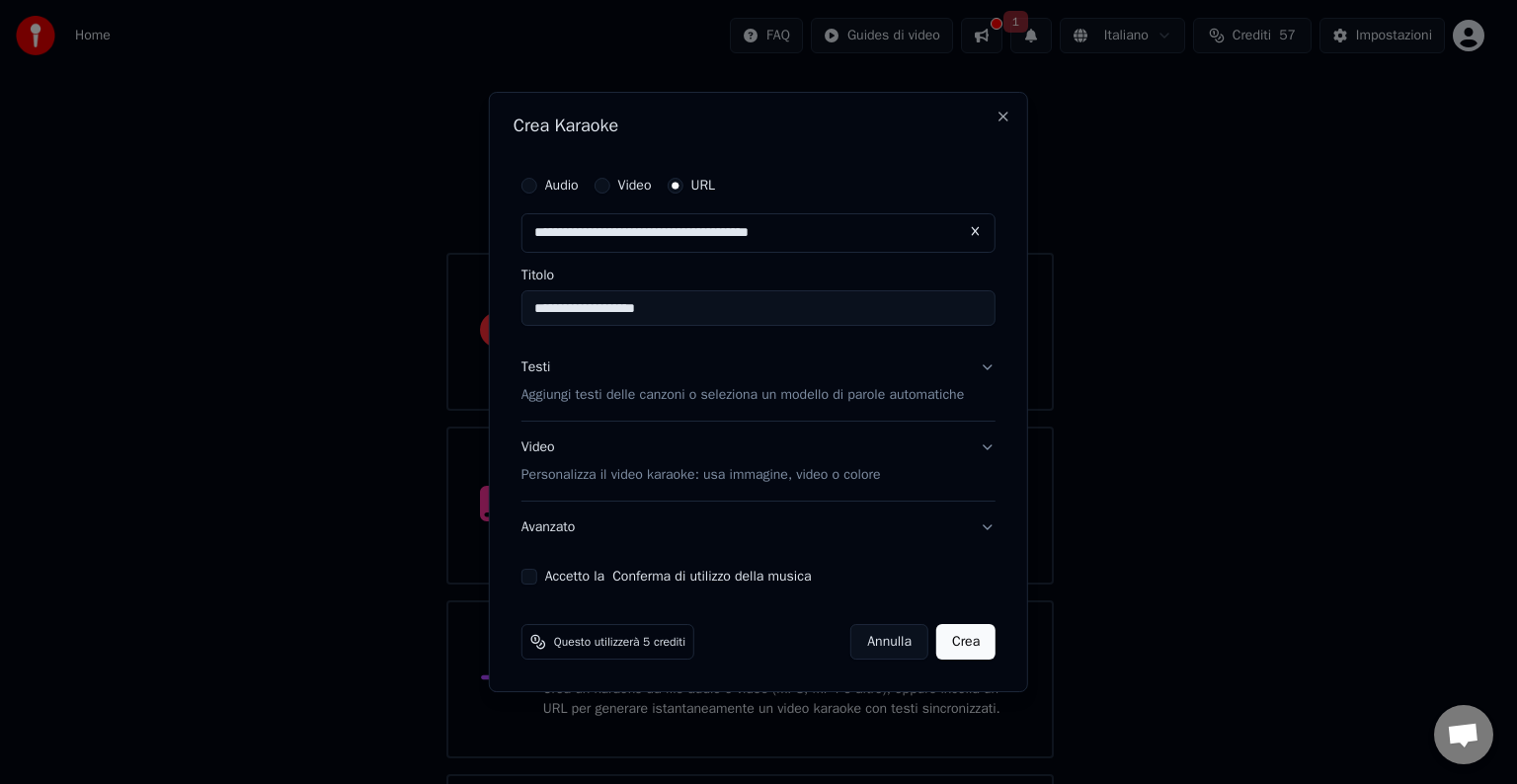 type on "**********" 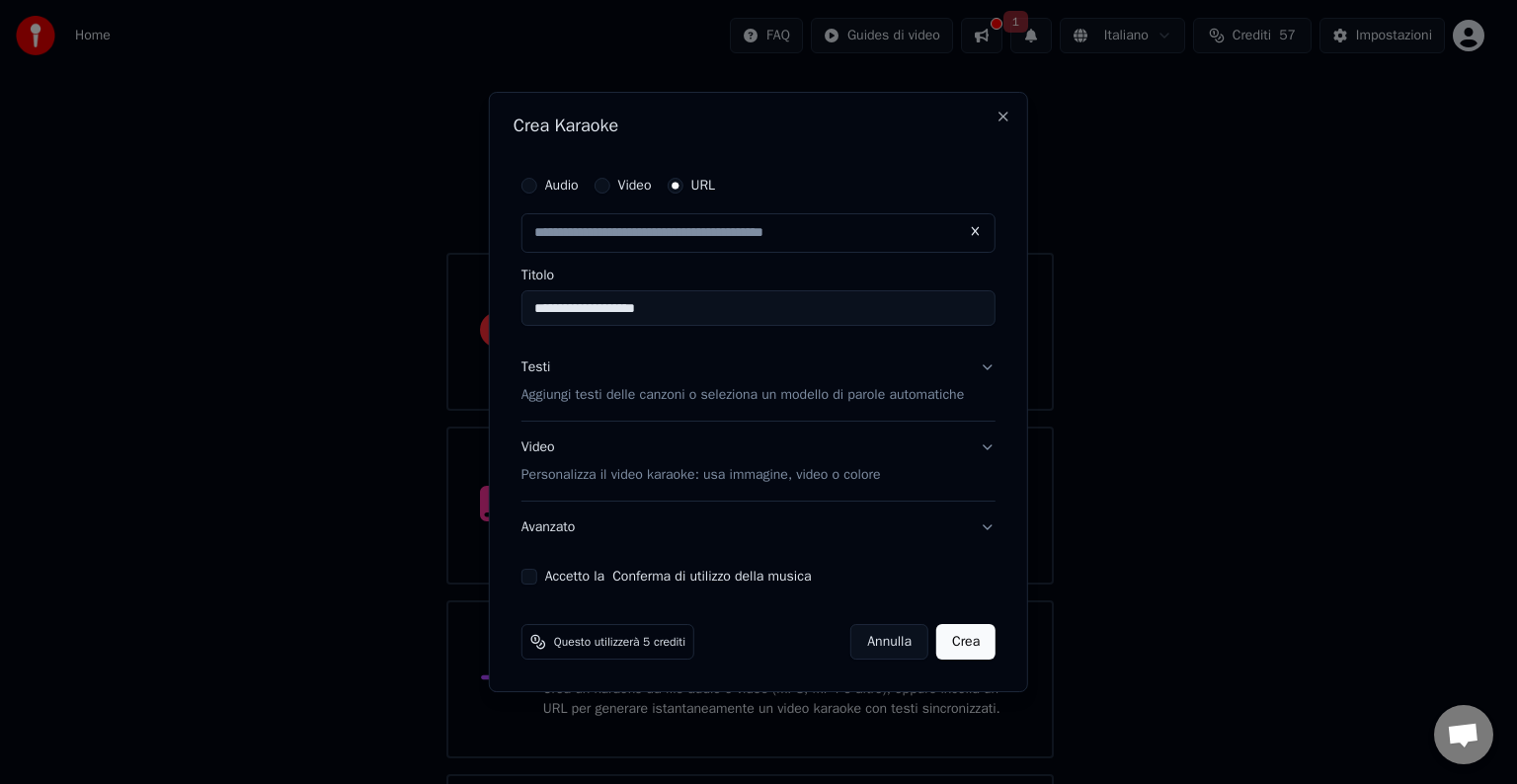 click on "Accetto la   Conferma di utilizzo della musica" at bounding box center (529, 577) 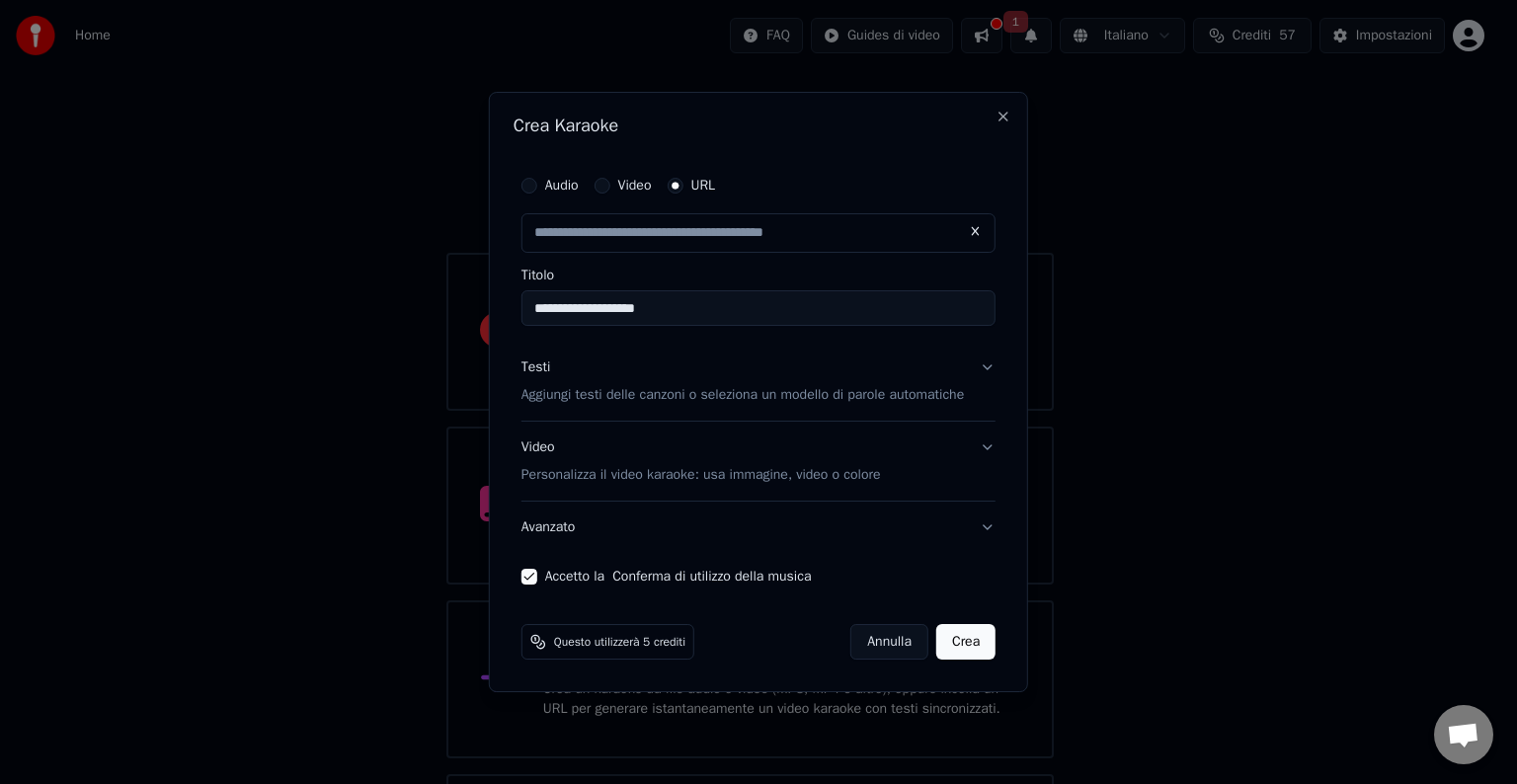 click on "Testi Aggiungi testi delle canzoni o seleziona un modello di parole automatiche" at bounding box center (758, 381) 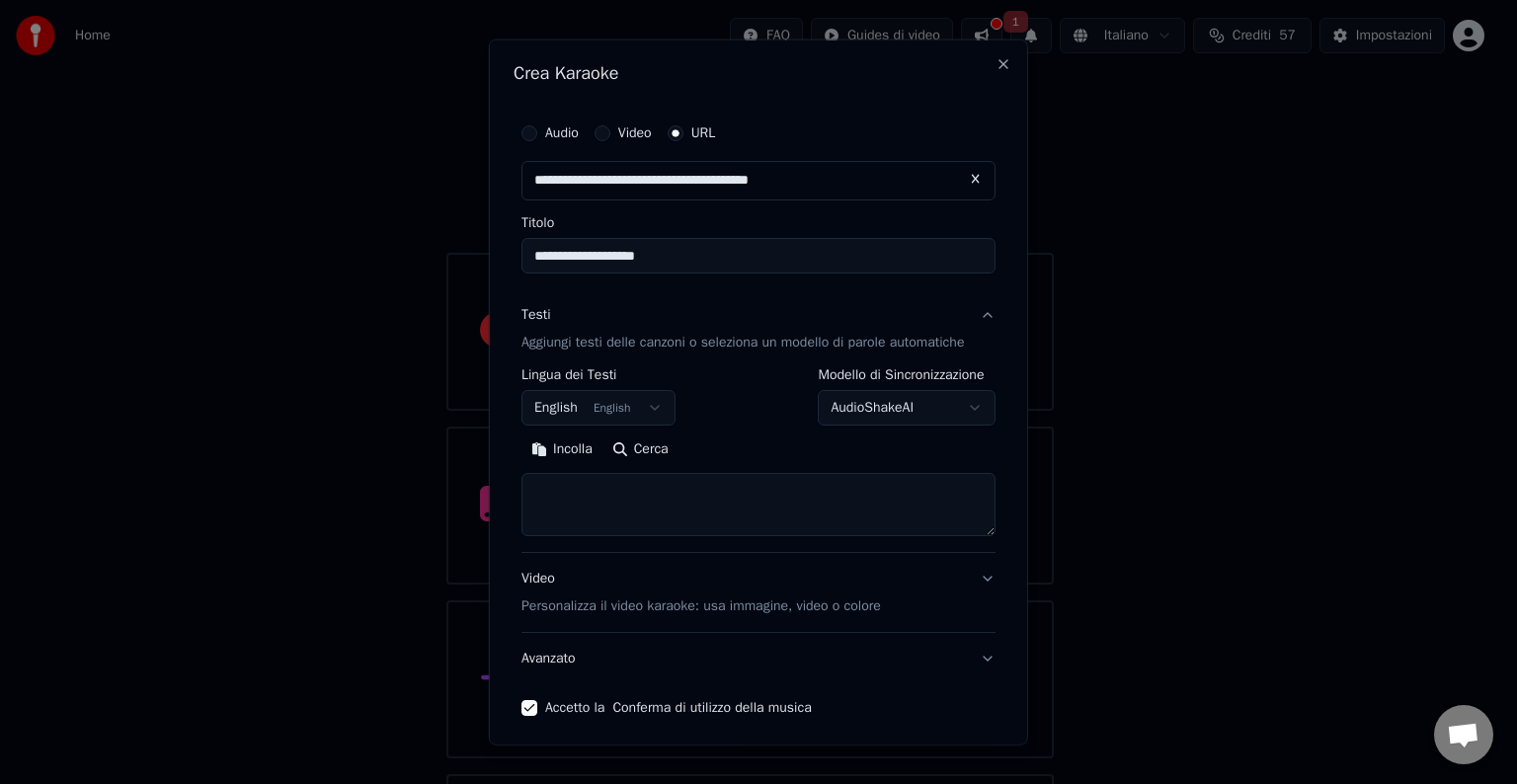 click at bounding box center (758, 505) 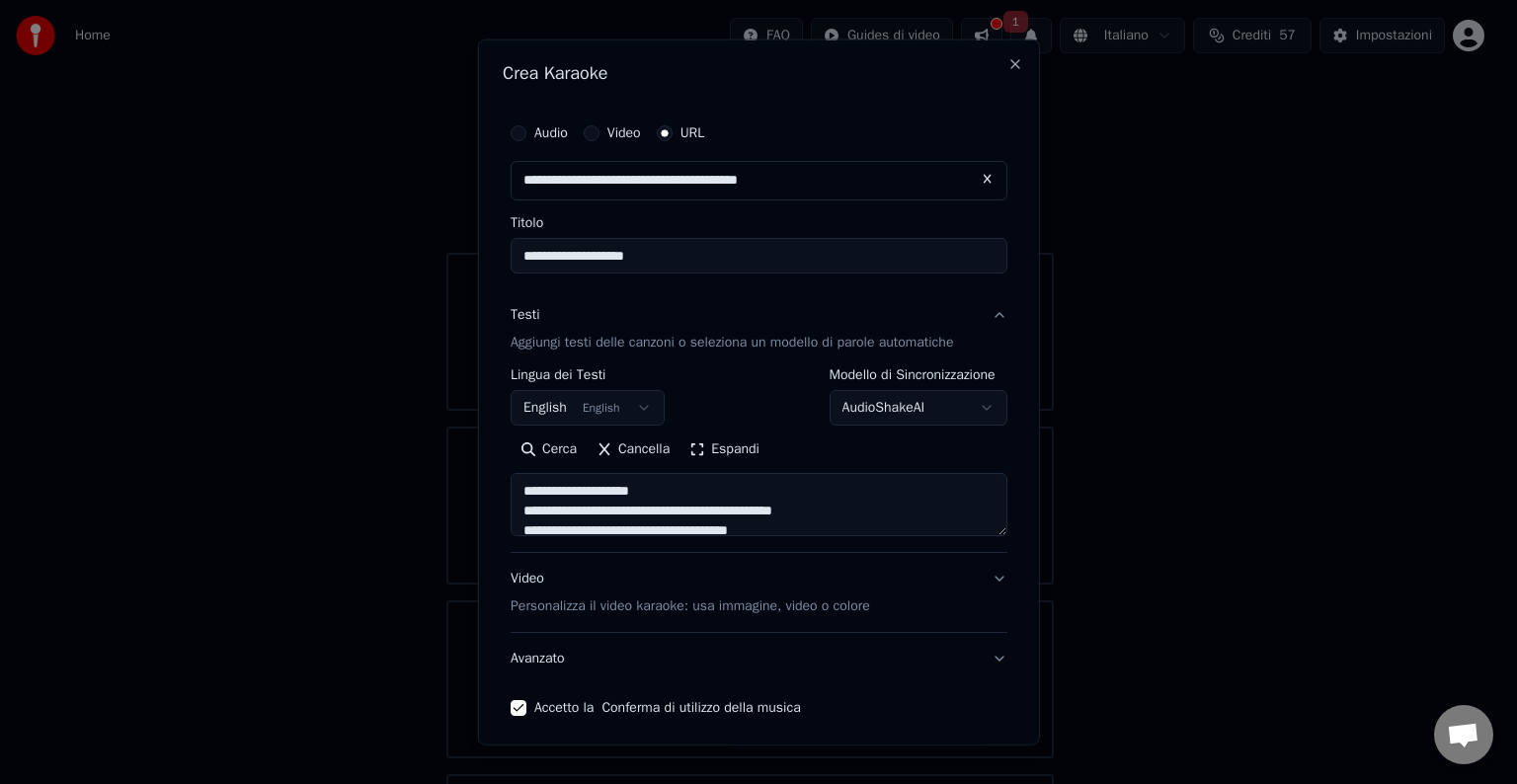 scroll, scrollTop: 557, scrollLeft: 0, axis: vertical 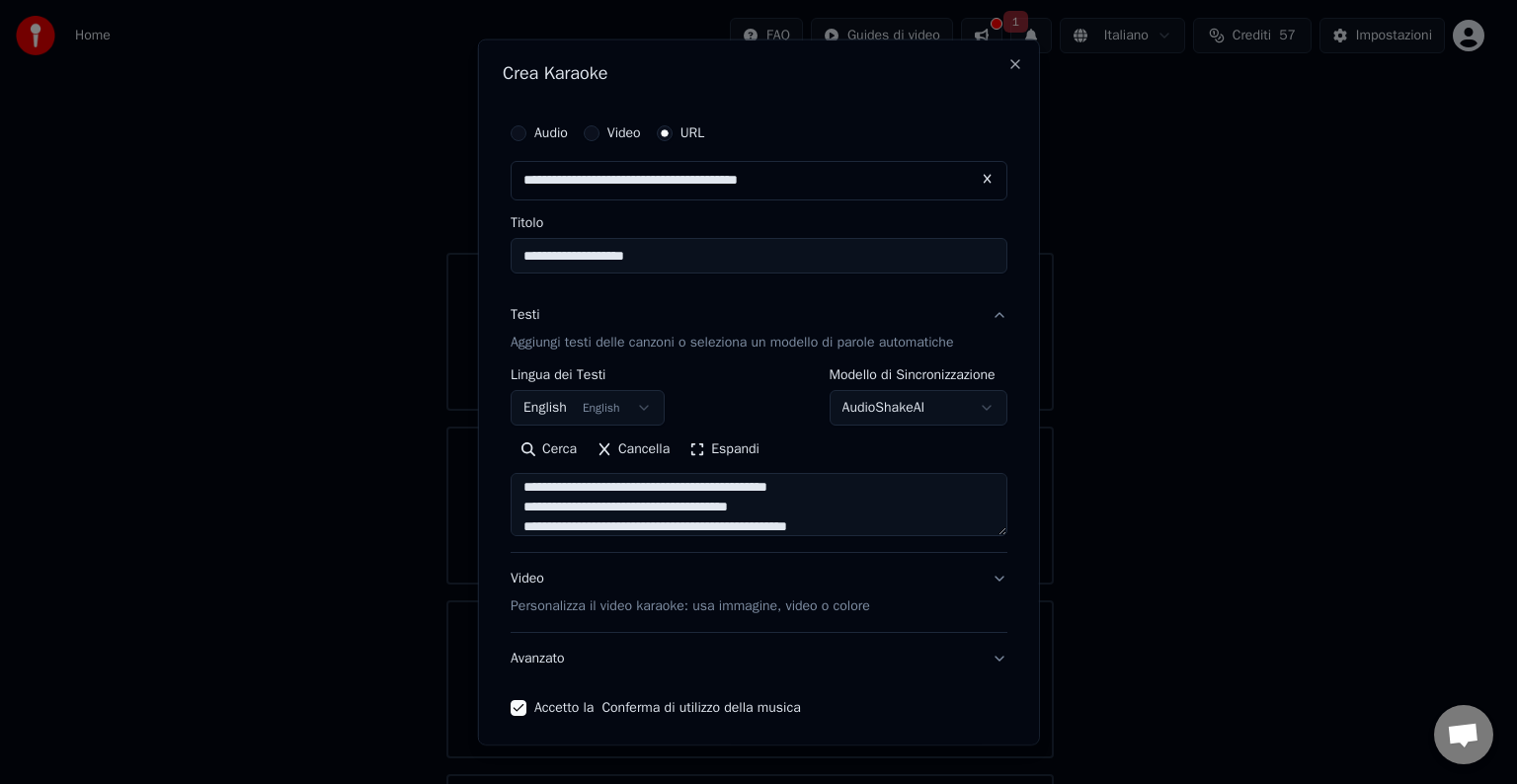 click on "Espandi" at bounding box center [724, 449] 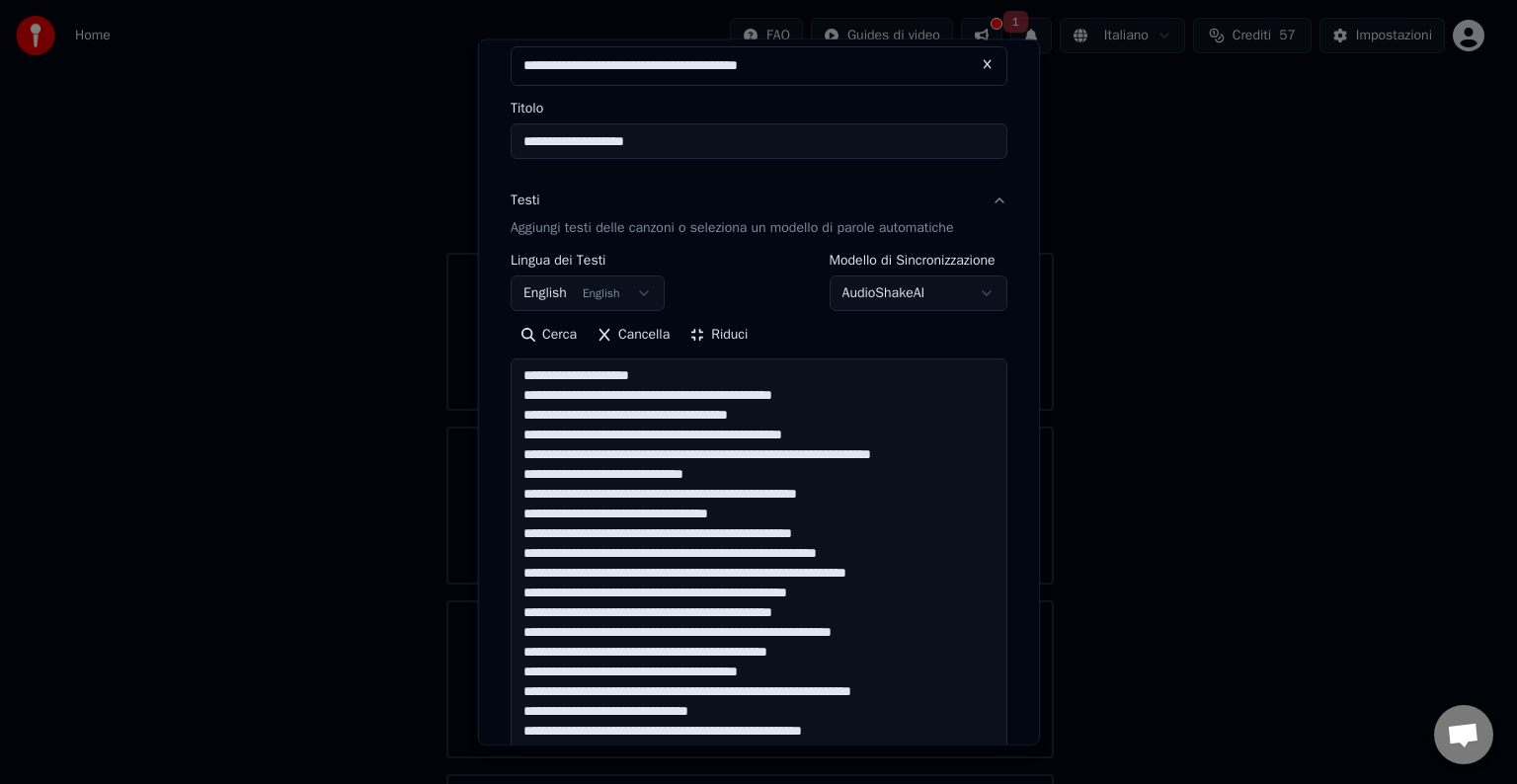 scroll, scrollTop: 197, scrollLeft: 0, axis: vertical 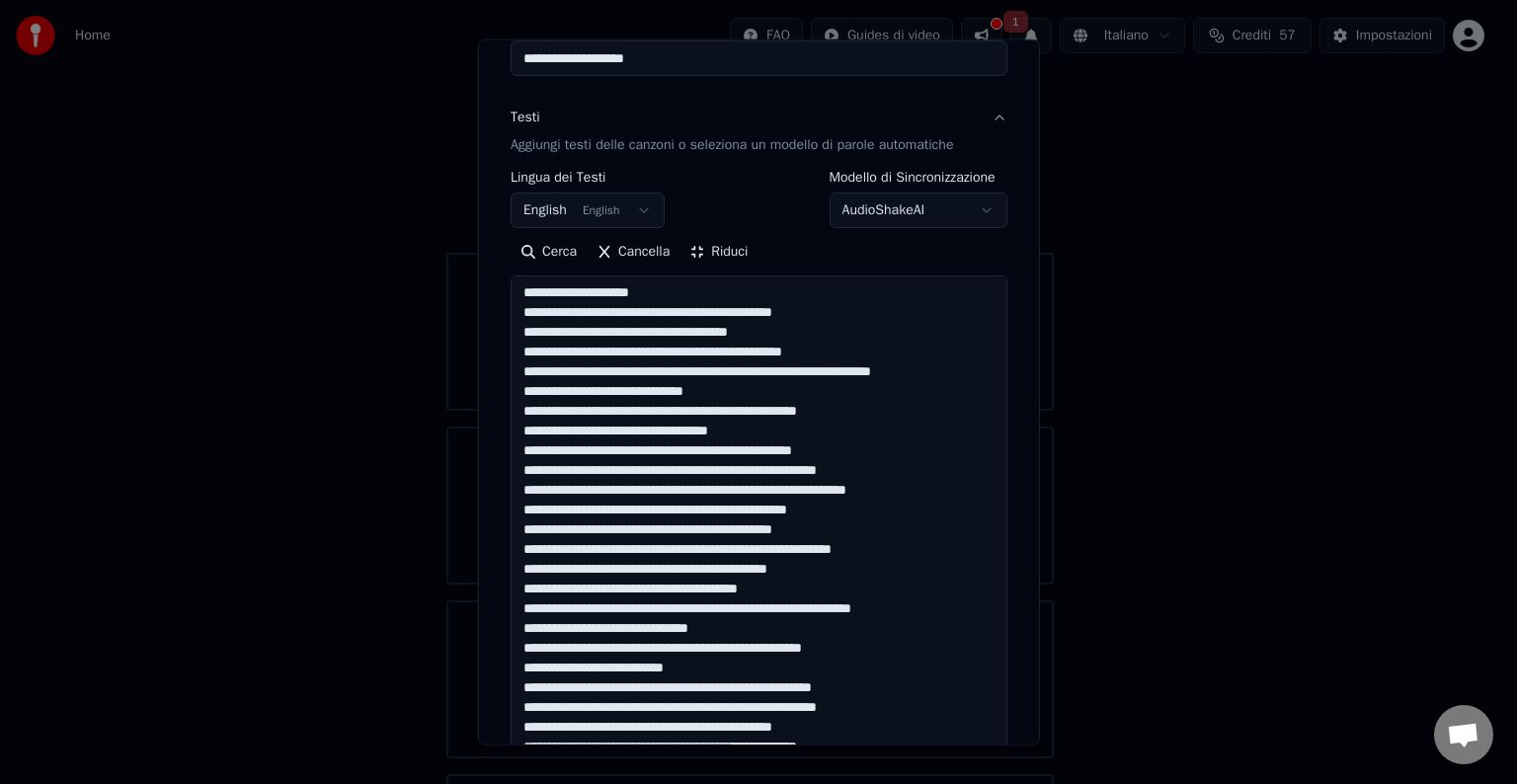 click at bounding box center (758, 589) 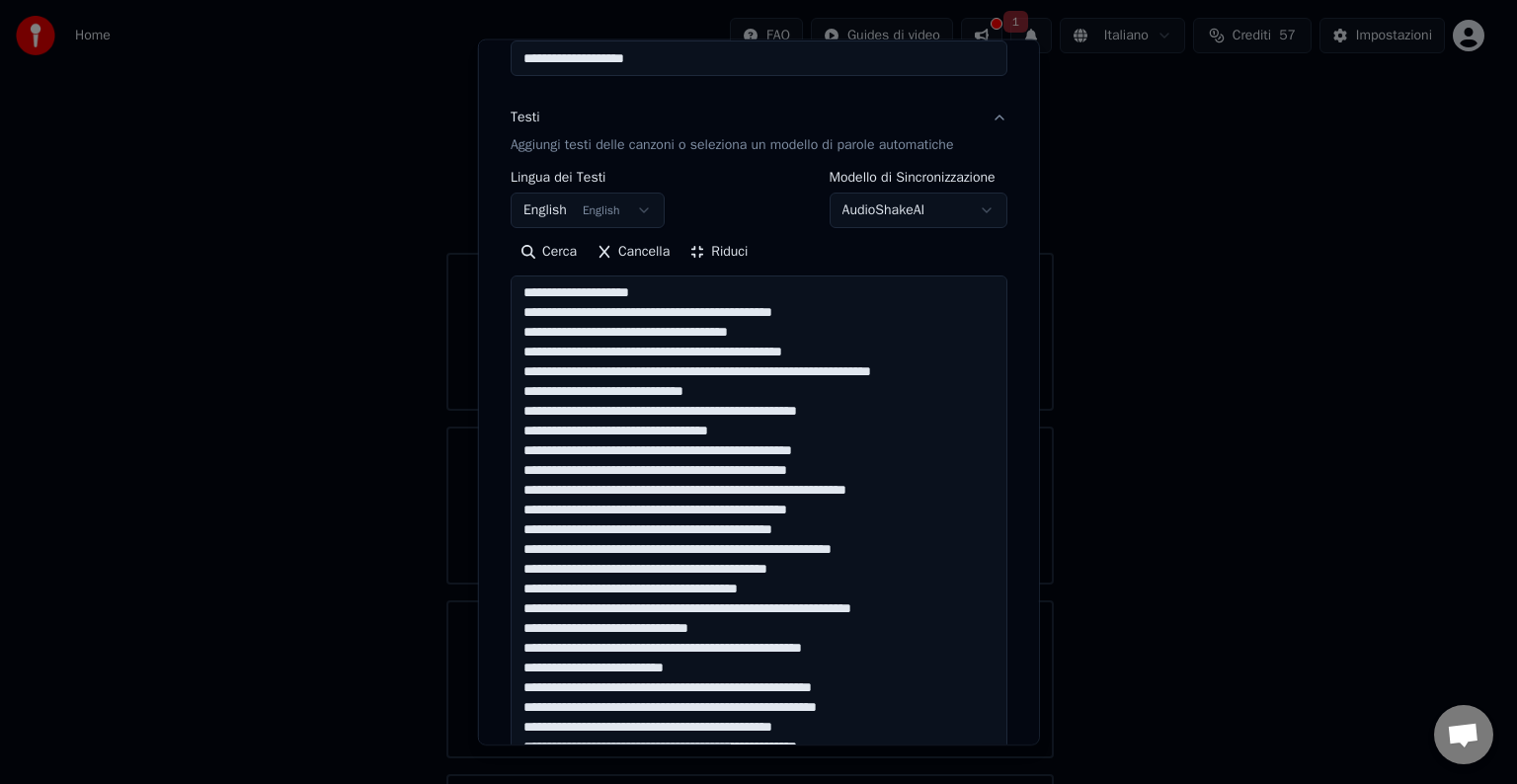 scroll, scrollTop: 0, scrollLeft: 0, axis: both 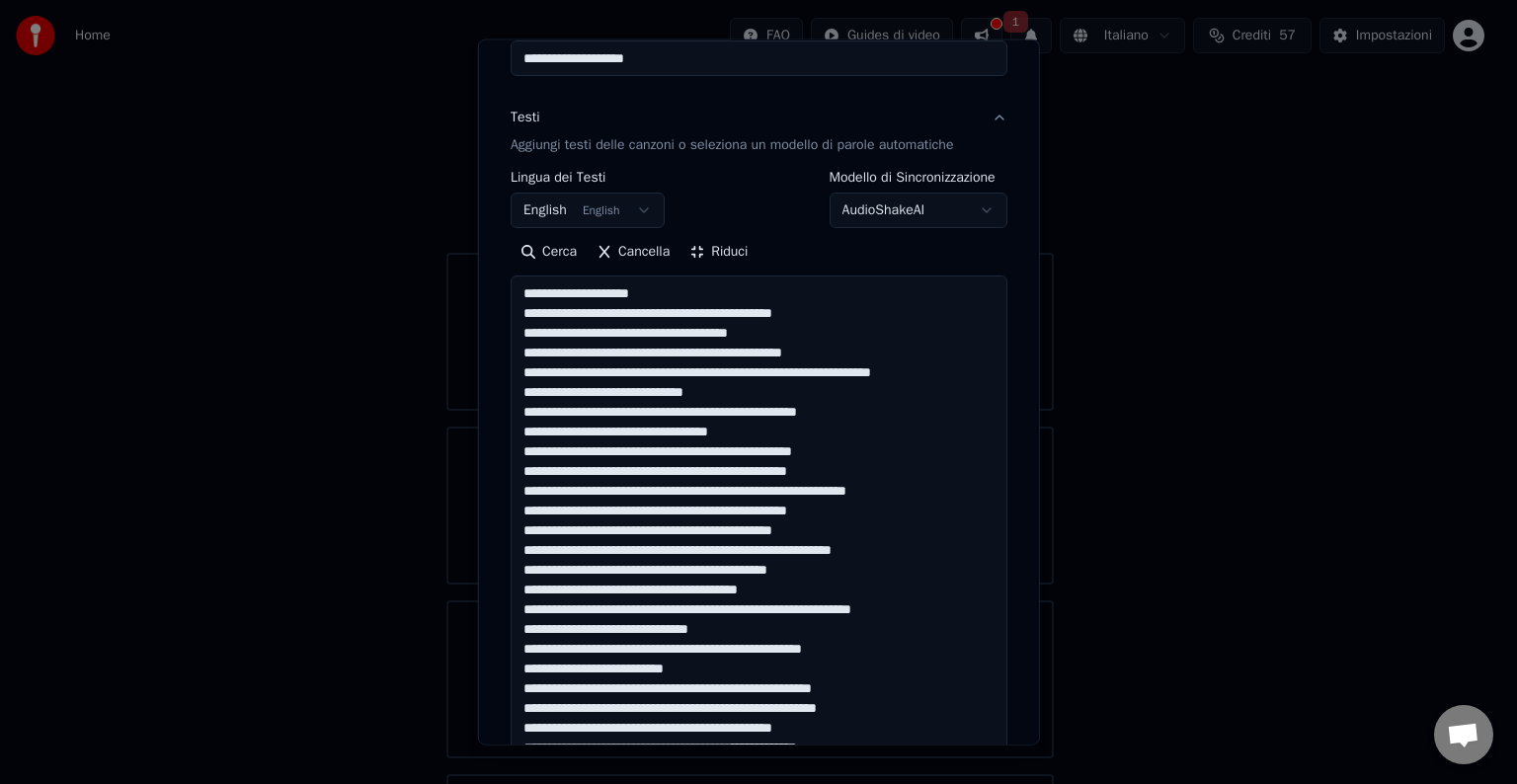 click at bounding box center (758, 589) 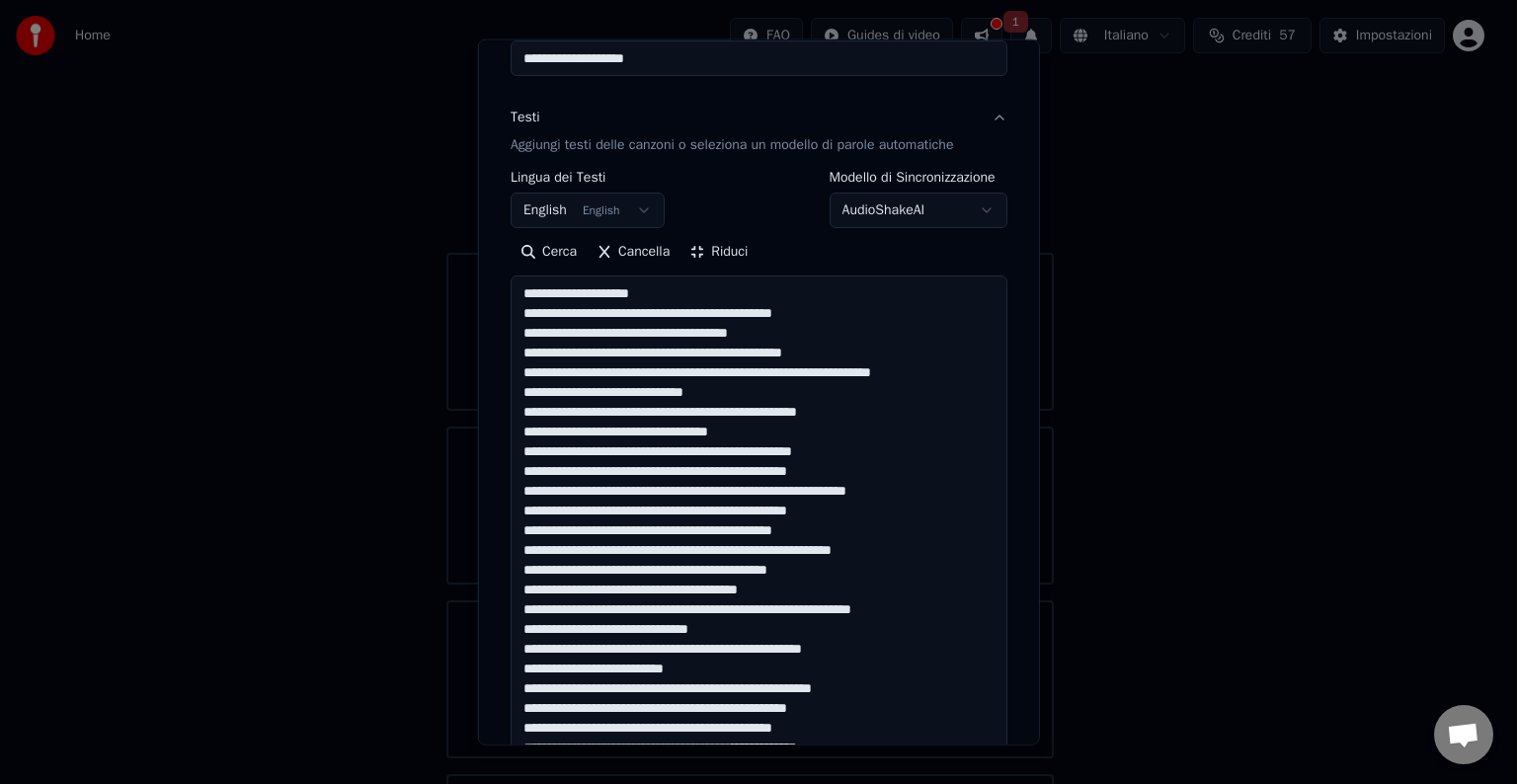 scroll, scrollTop: 1, scrollLeft: 0, axis: vertical 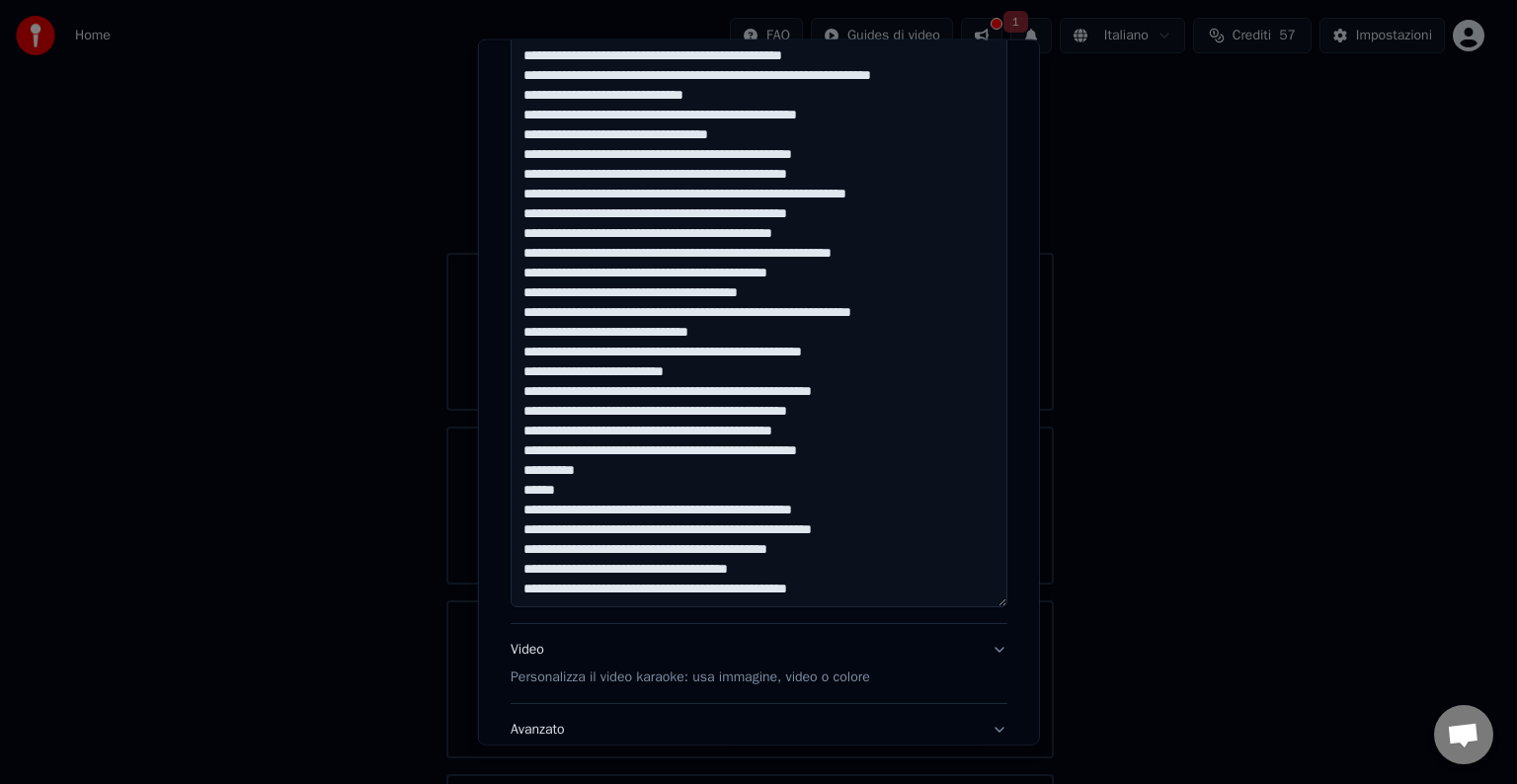 drag, startPoint x: 591, startPoint y: 466, endPoint x: 557, endPoint y: 468, distance: 34.058773 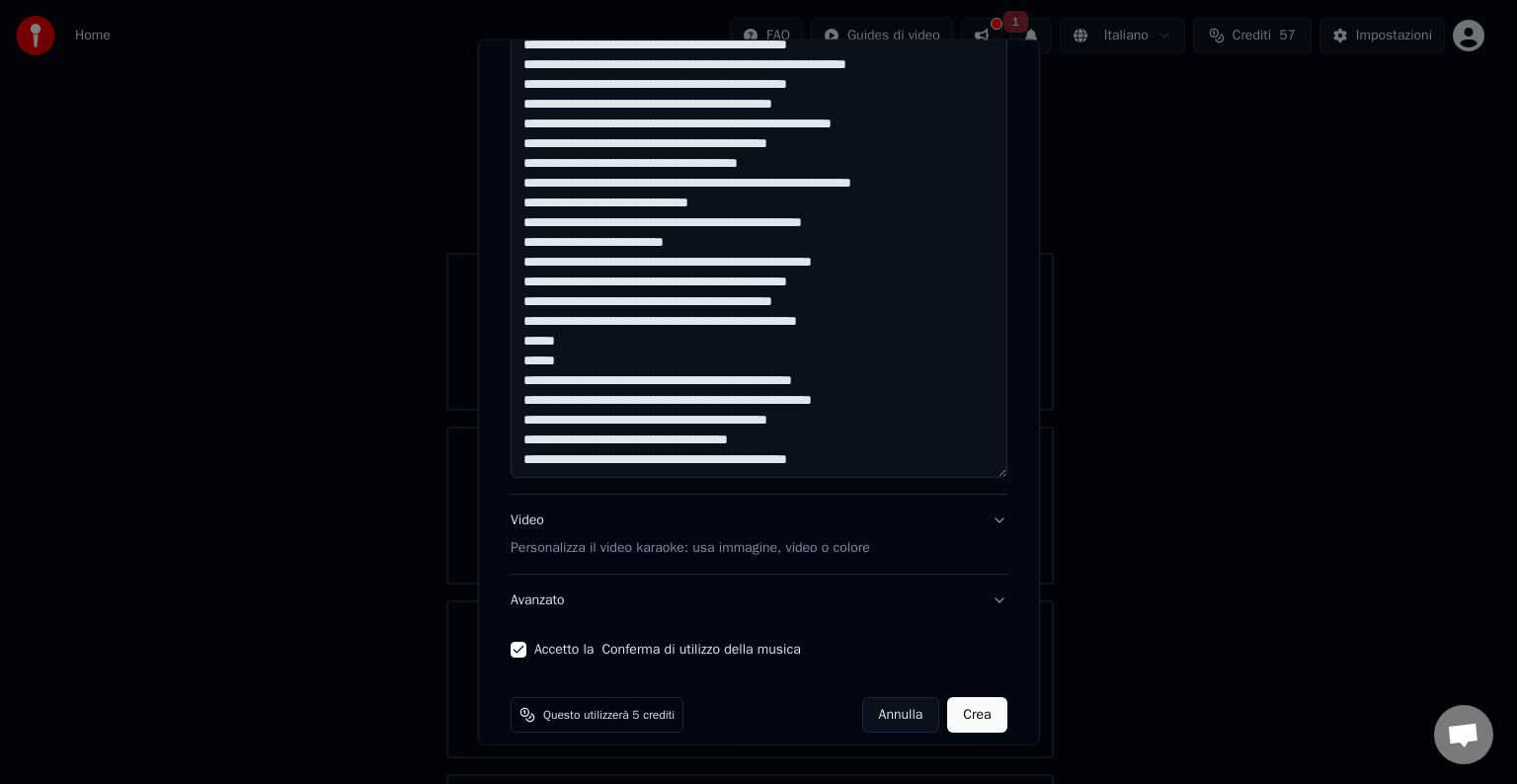 scroll, scrollTop: 643, scrollLeft: 0, axis: vertical 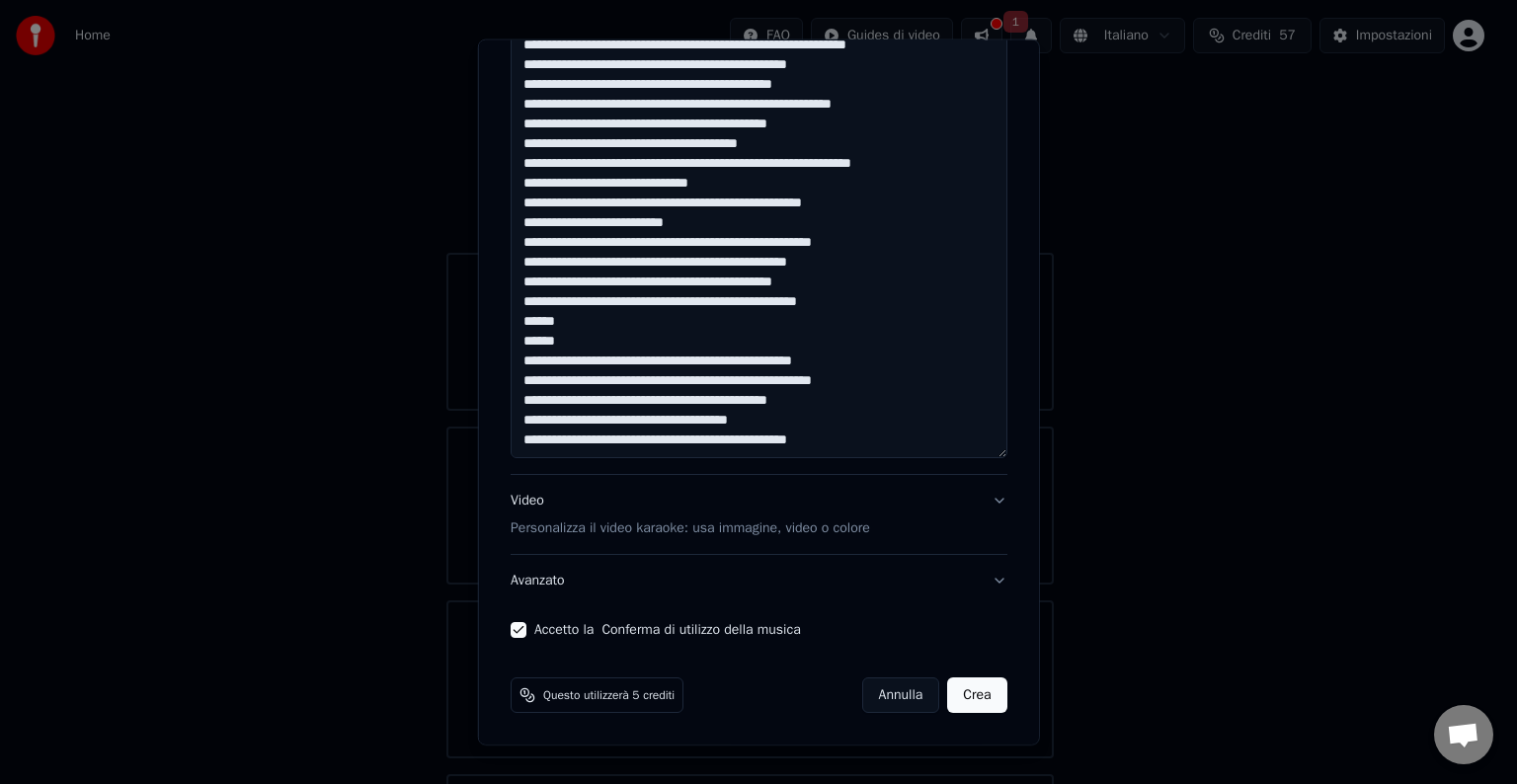 type on "**********" 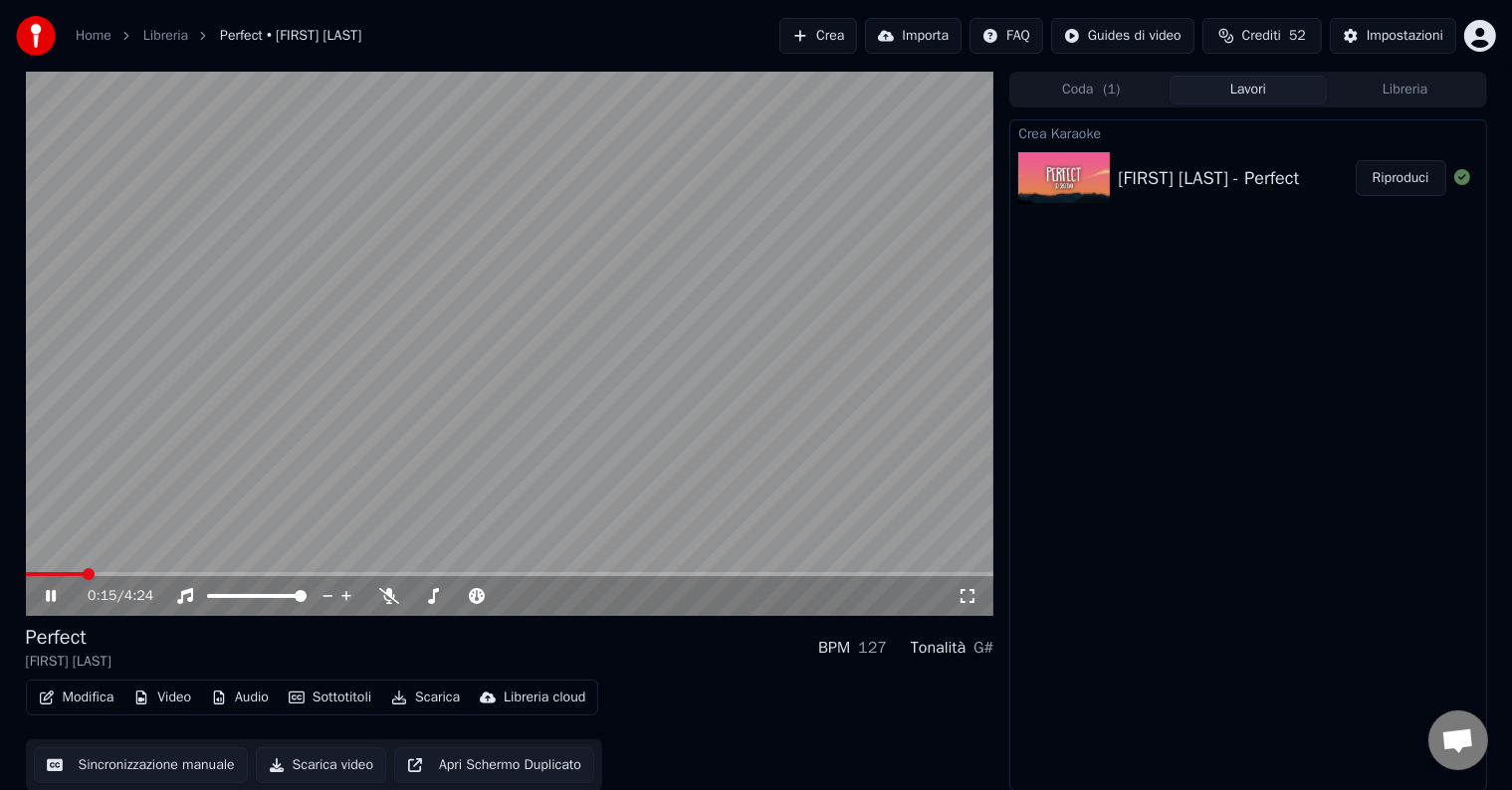 click at bounding box center [55, 574] 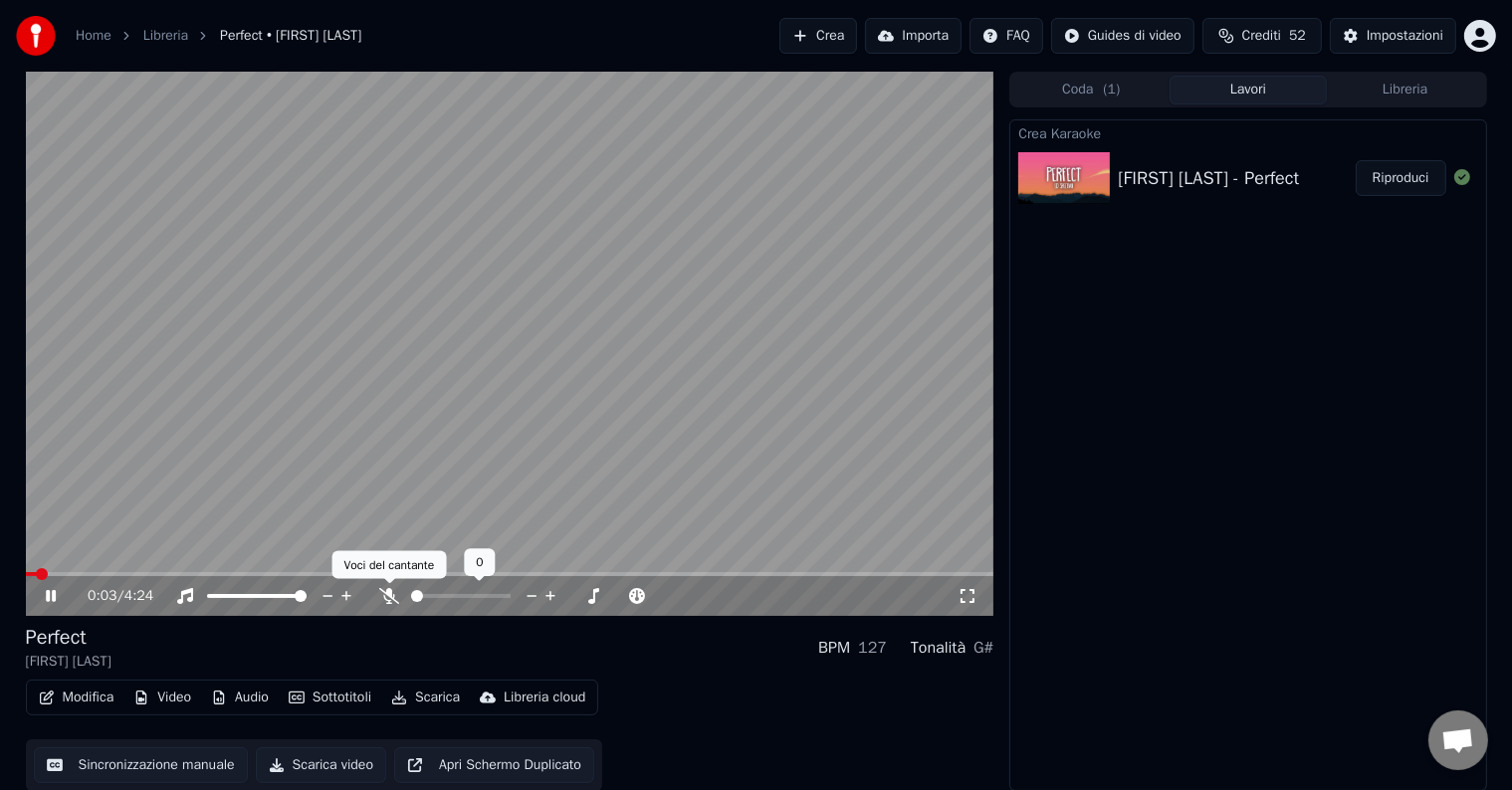 click 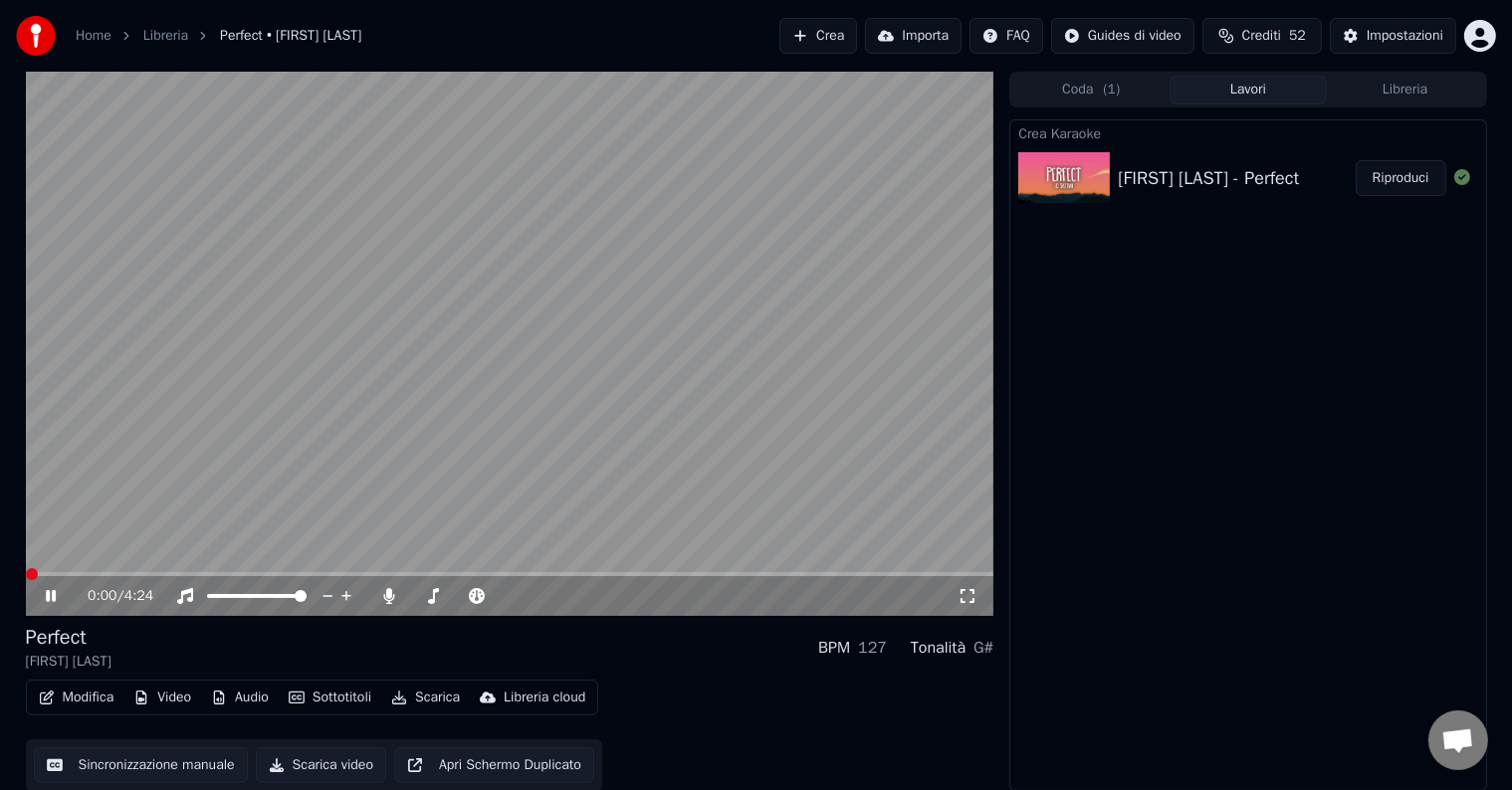 click at bounding box center (32, 574) 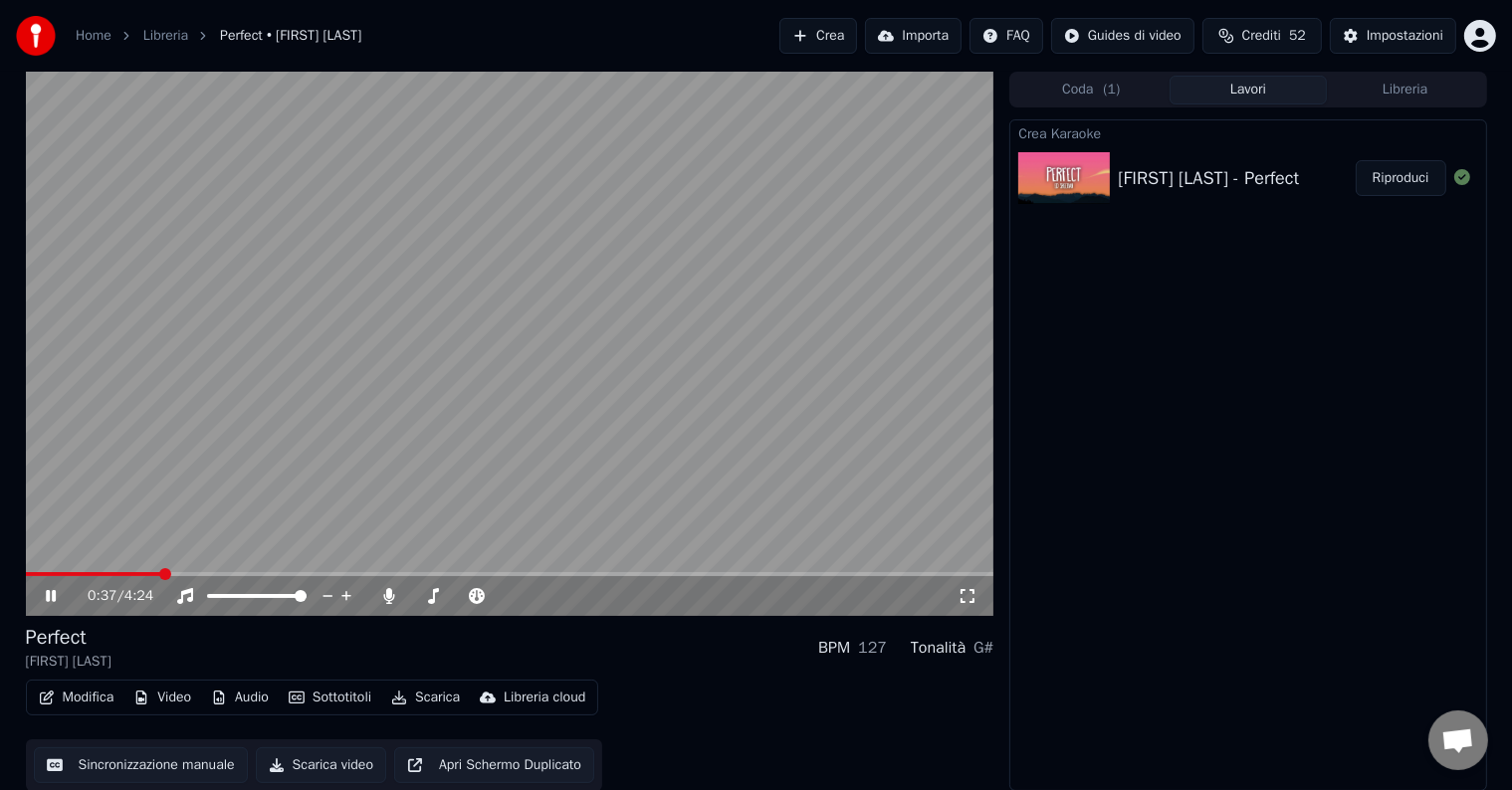 click 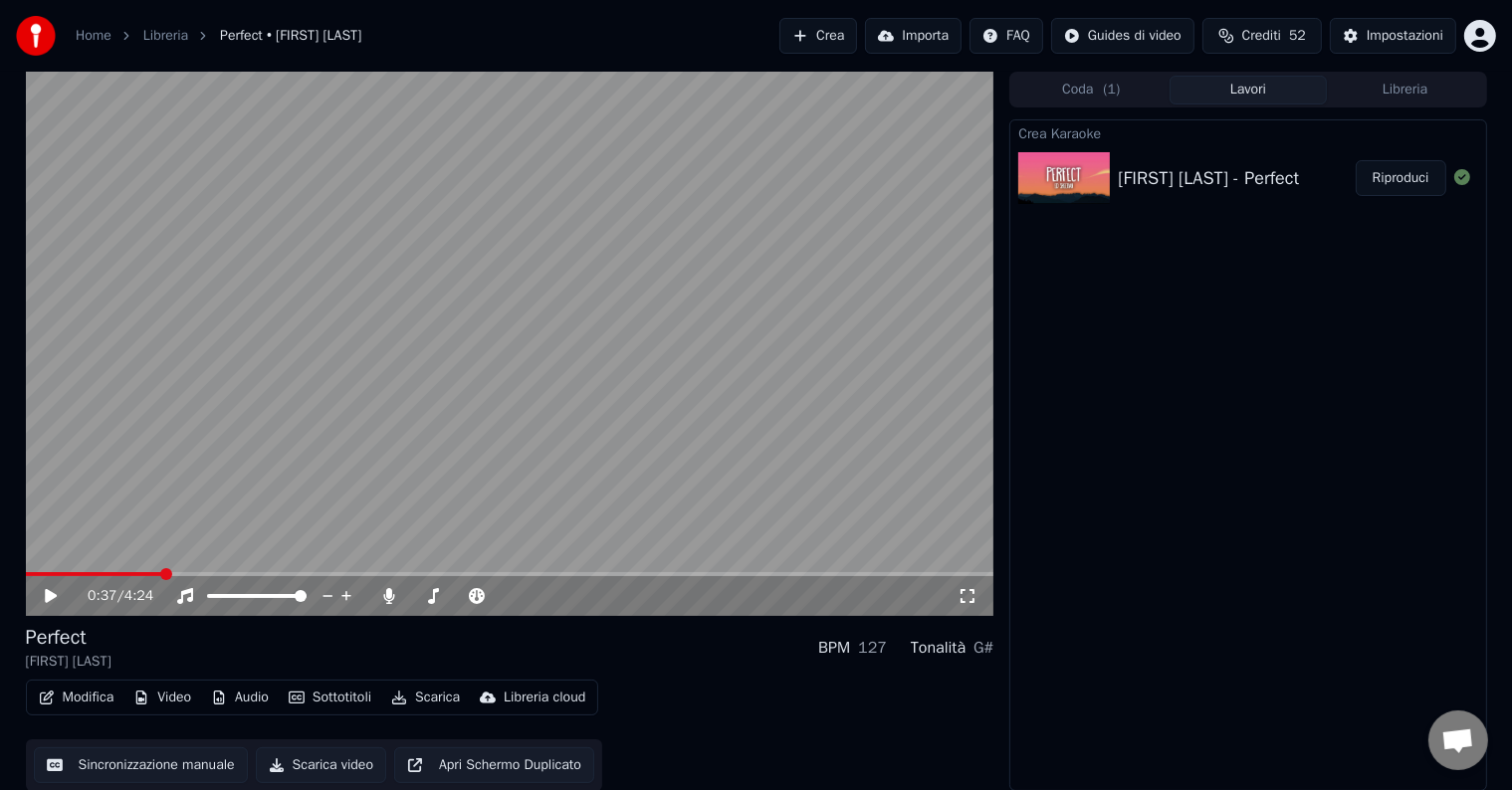 click at bounding box center (510, 343) 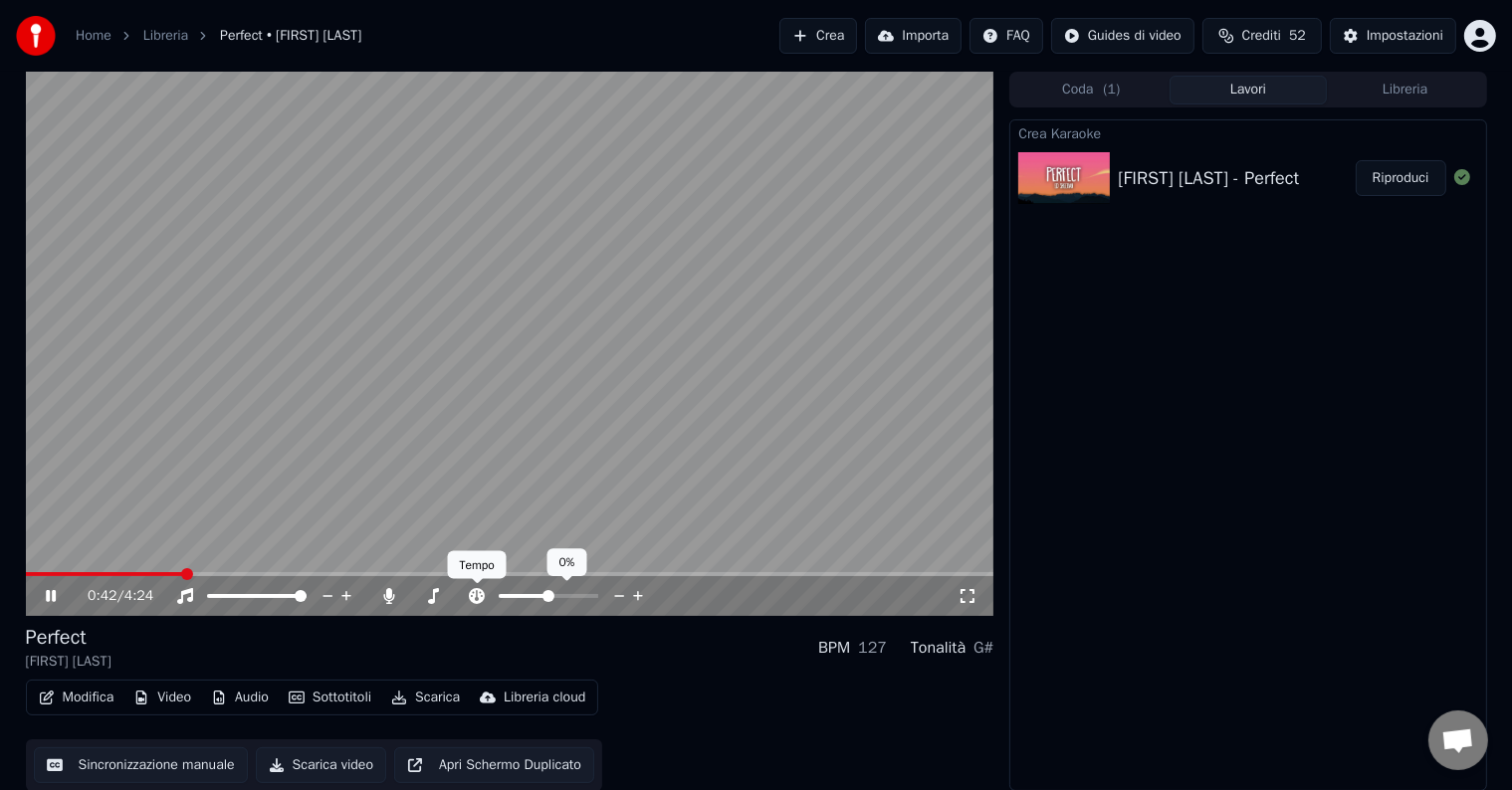 click 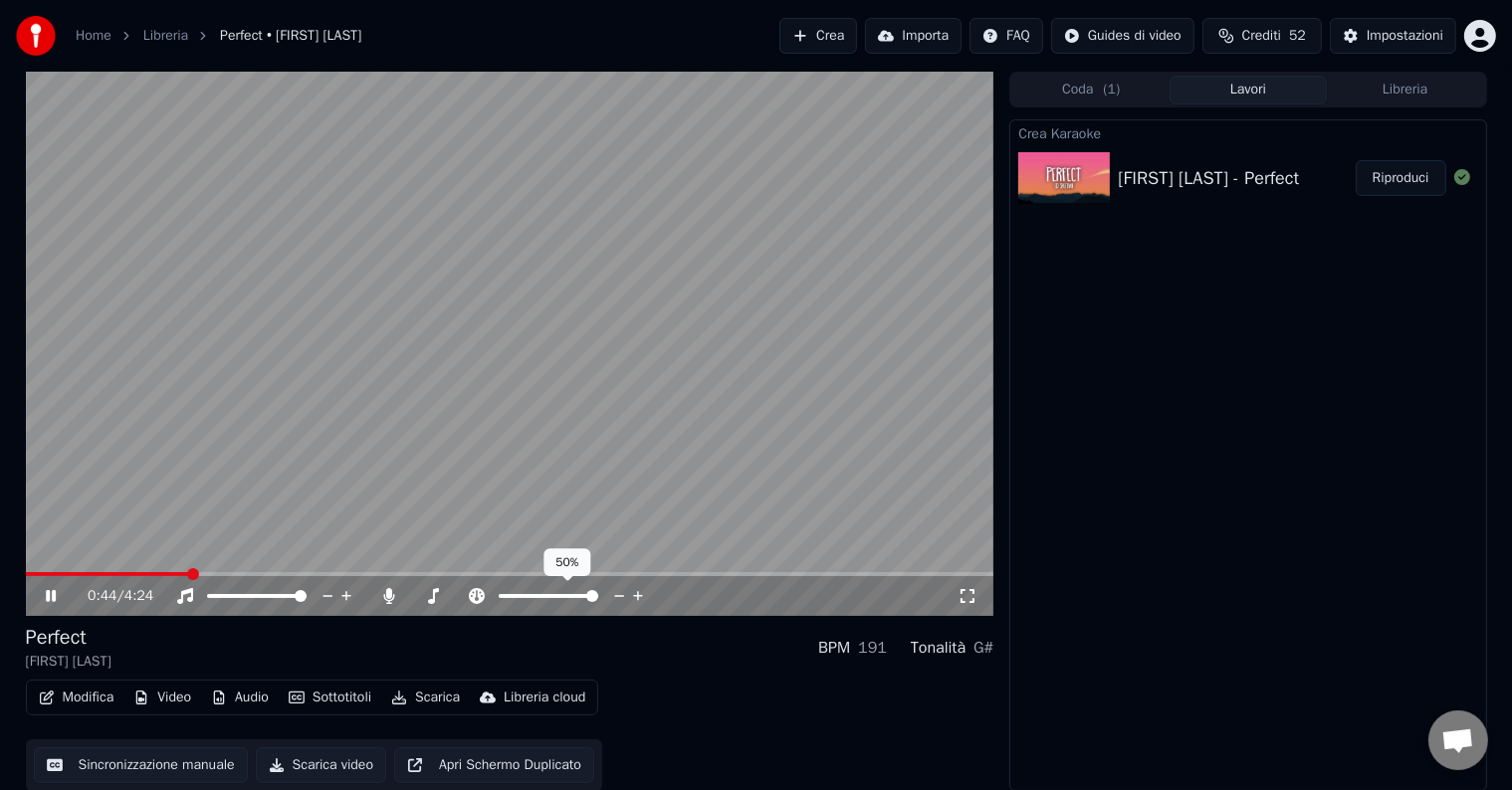 click at bounding box center [592, 596] 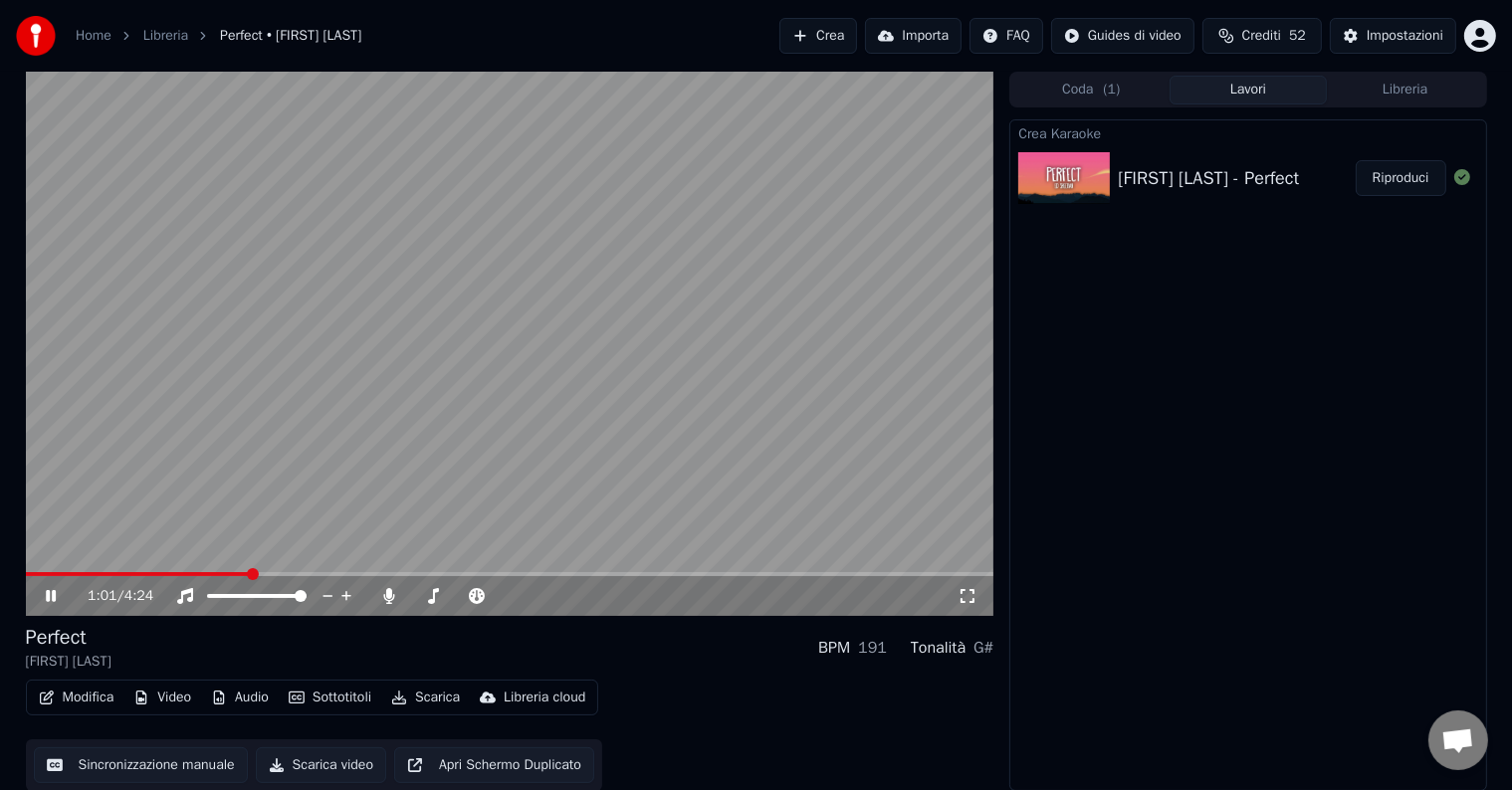 click at bounding box center [510, 343] 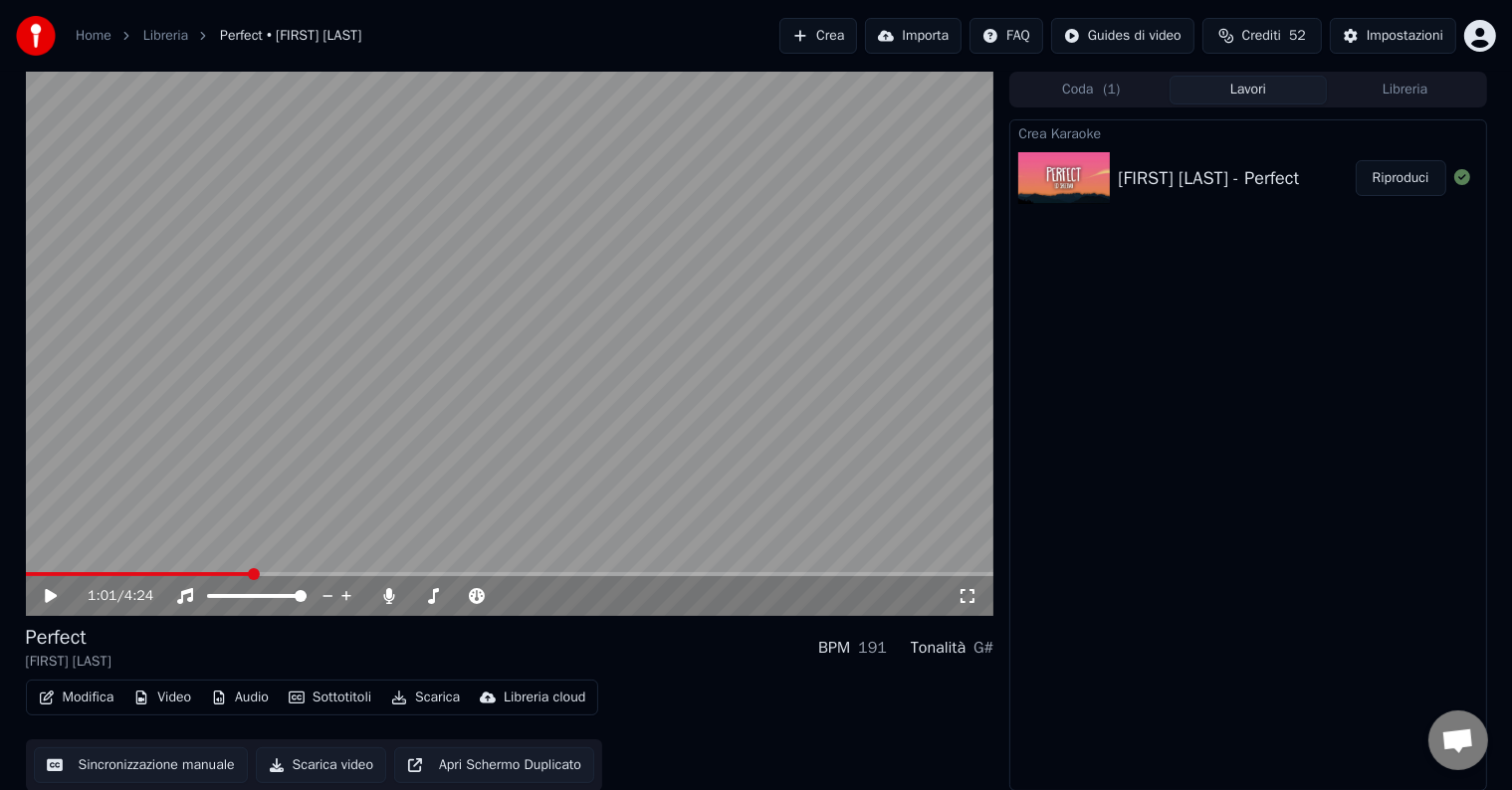 click on "Crea" at bounding box center [818, 36] 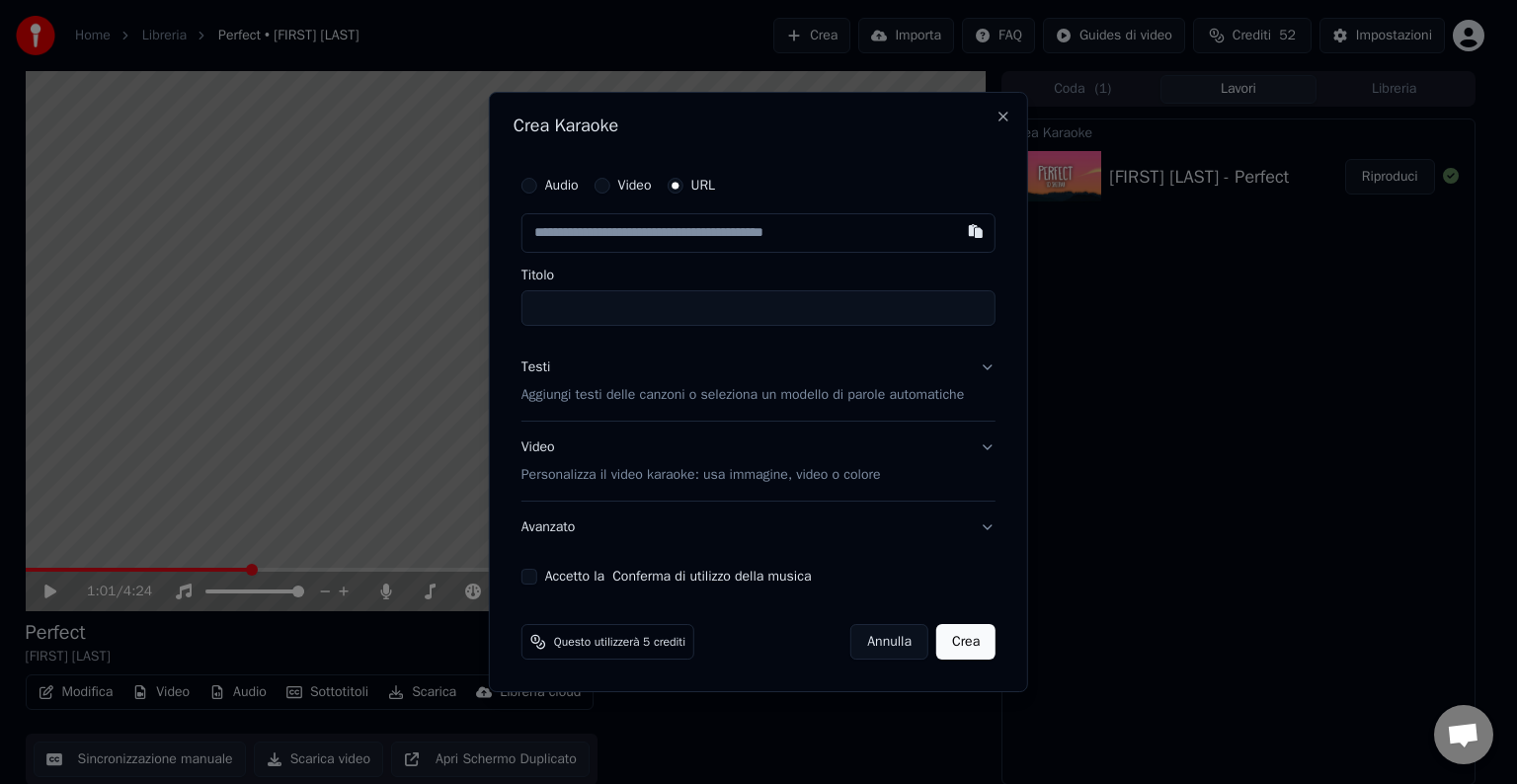 click at bounding box center [758, 233] 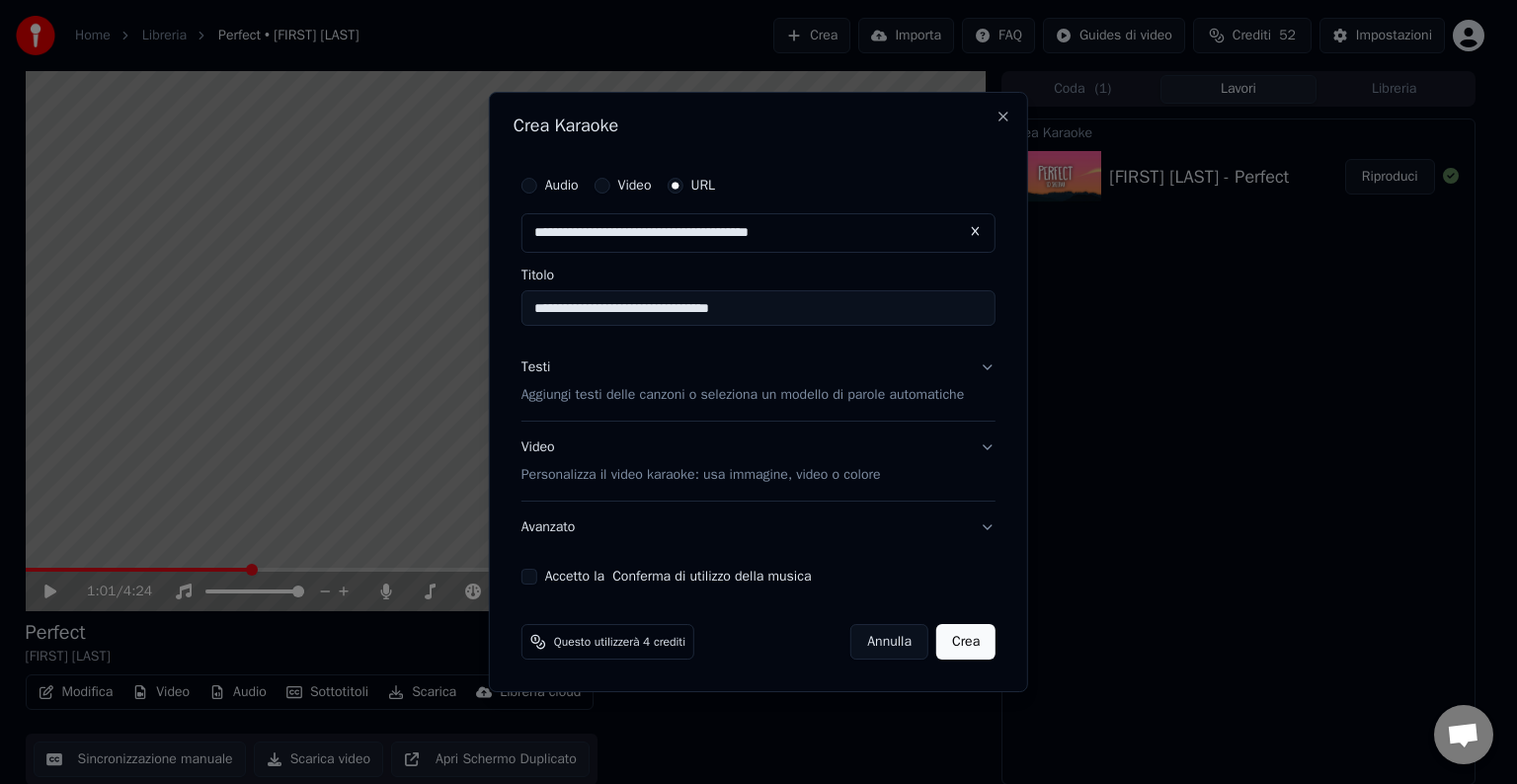type on "**********" 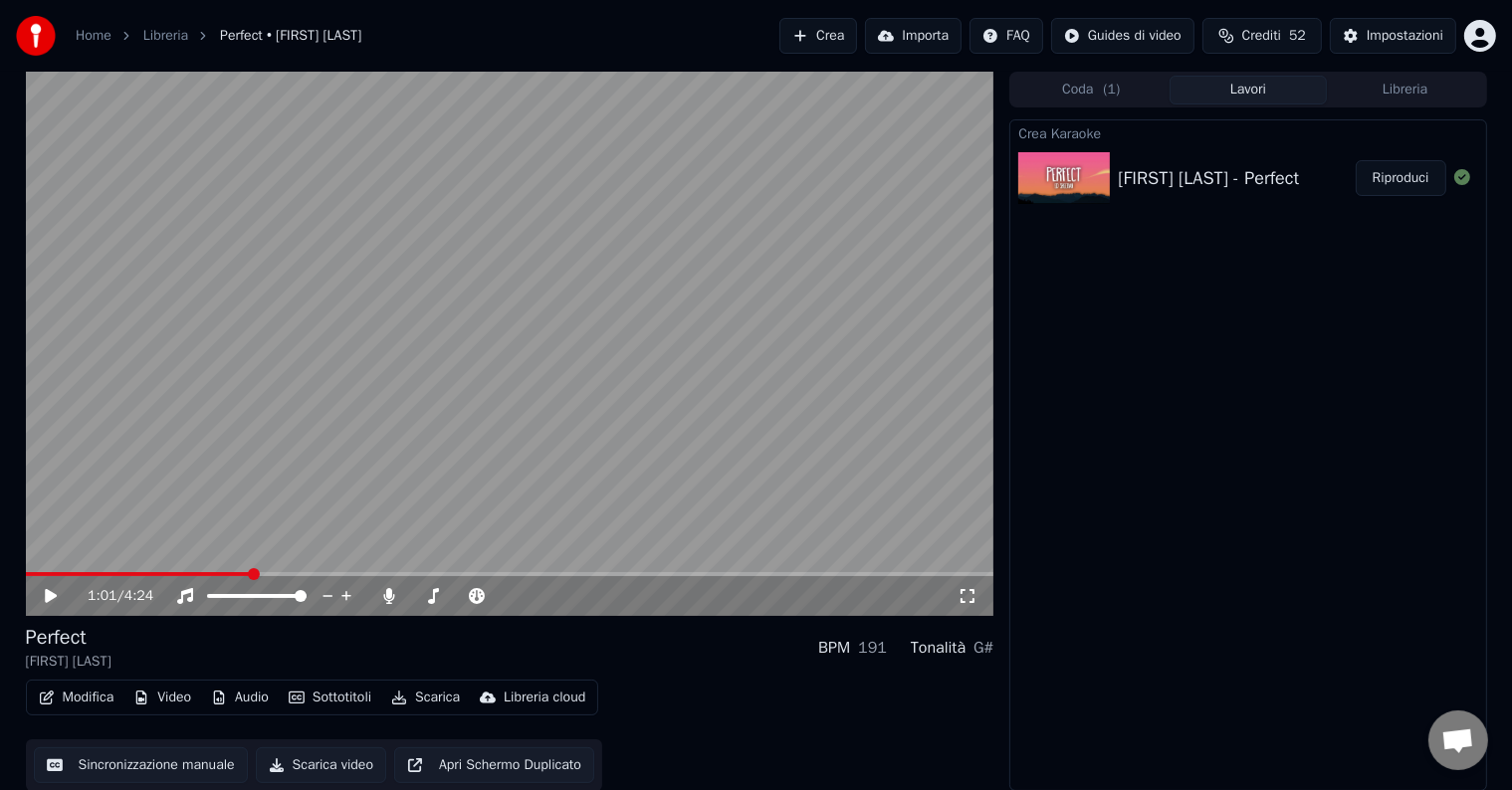 click 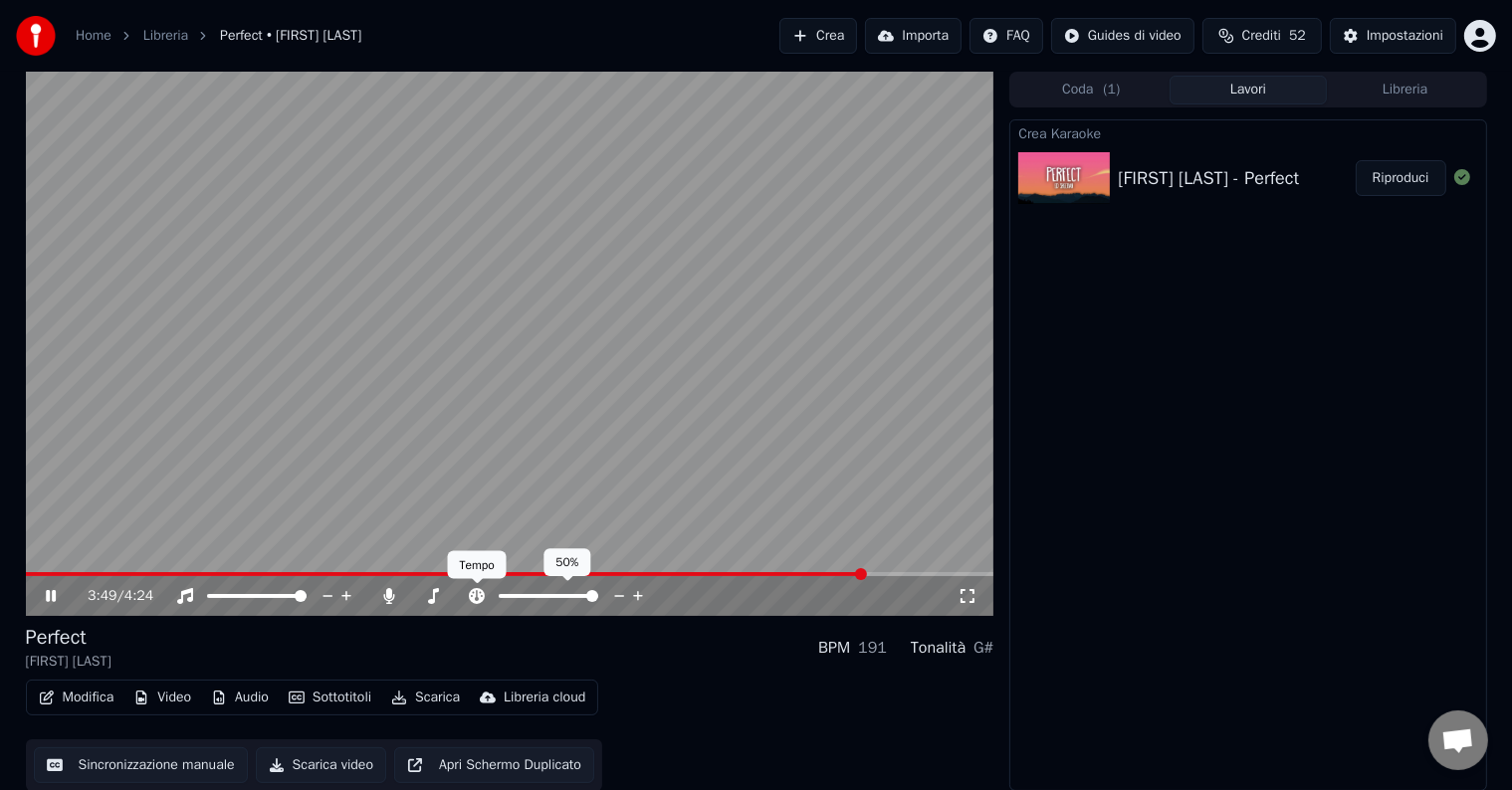 click 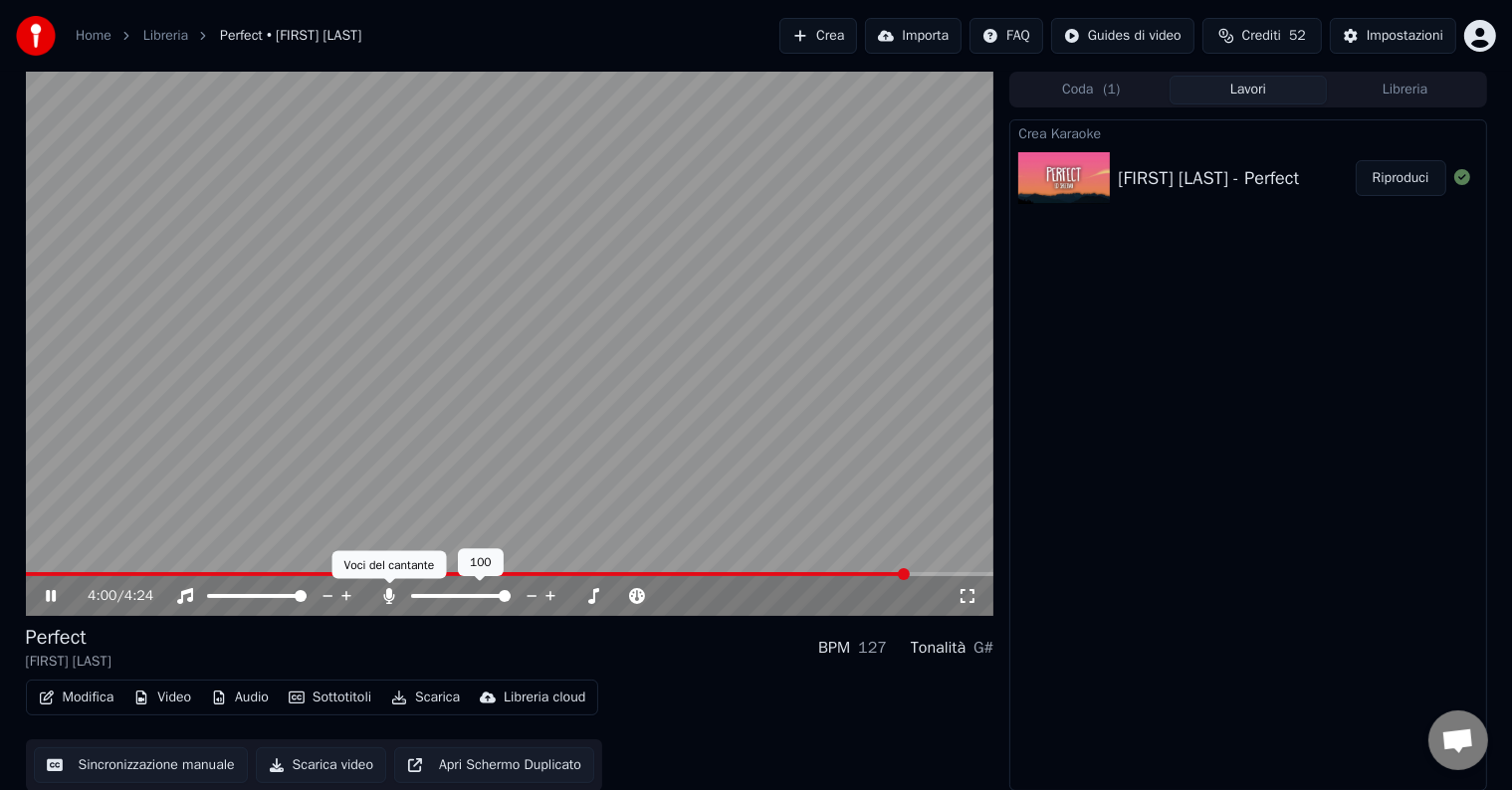 click 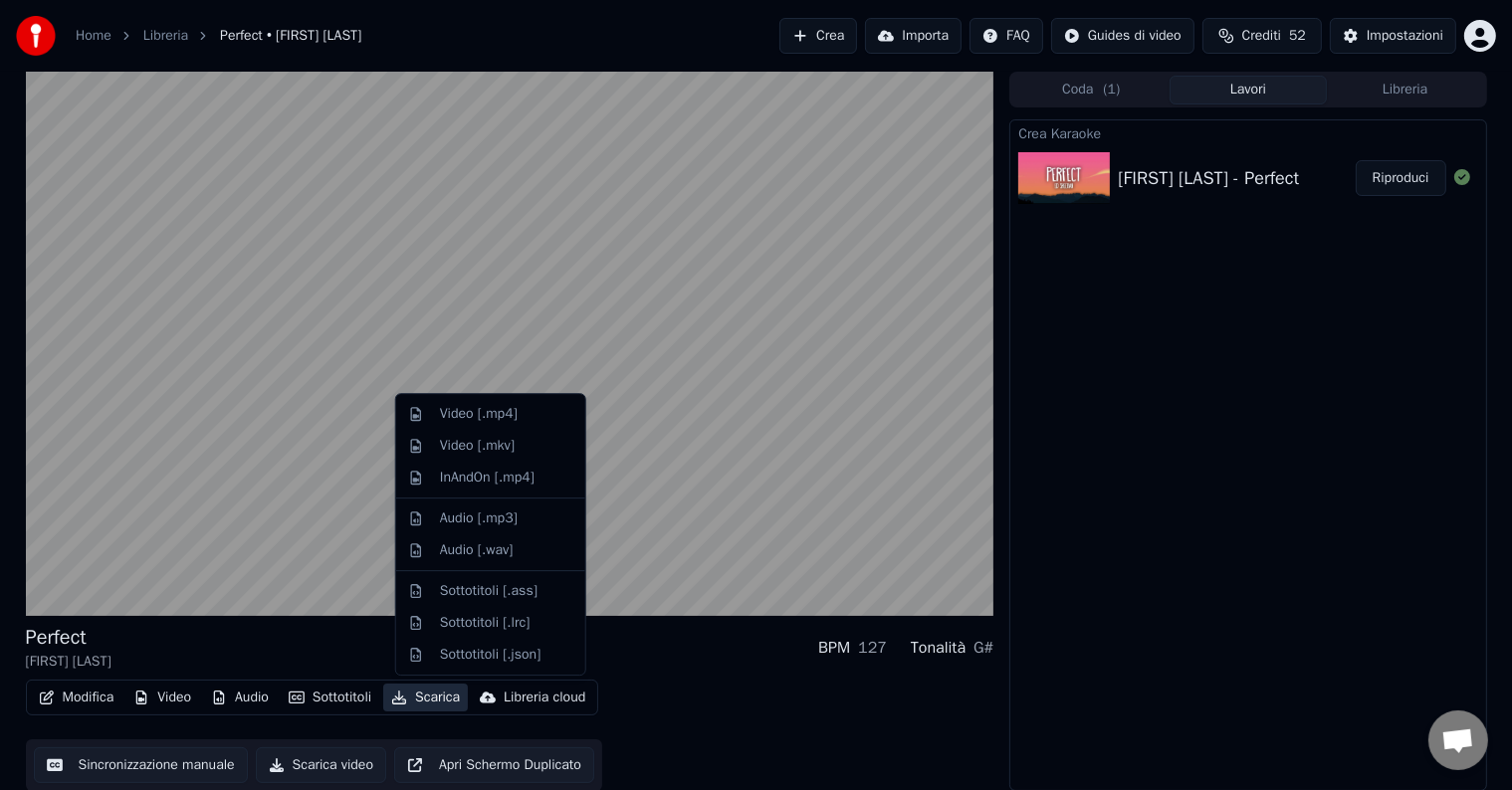 click on "Scarica" at bounding box center [425, 697] 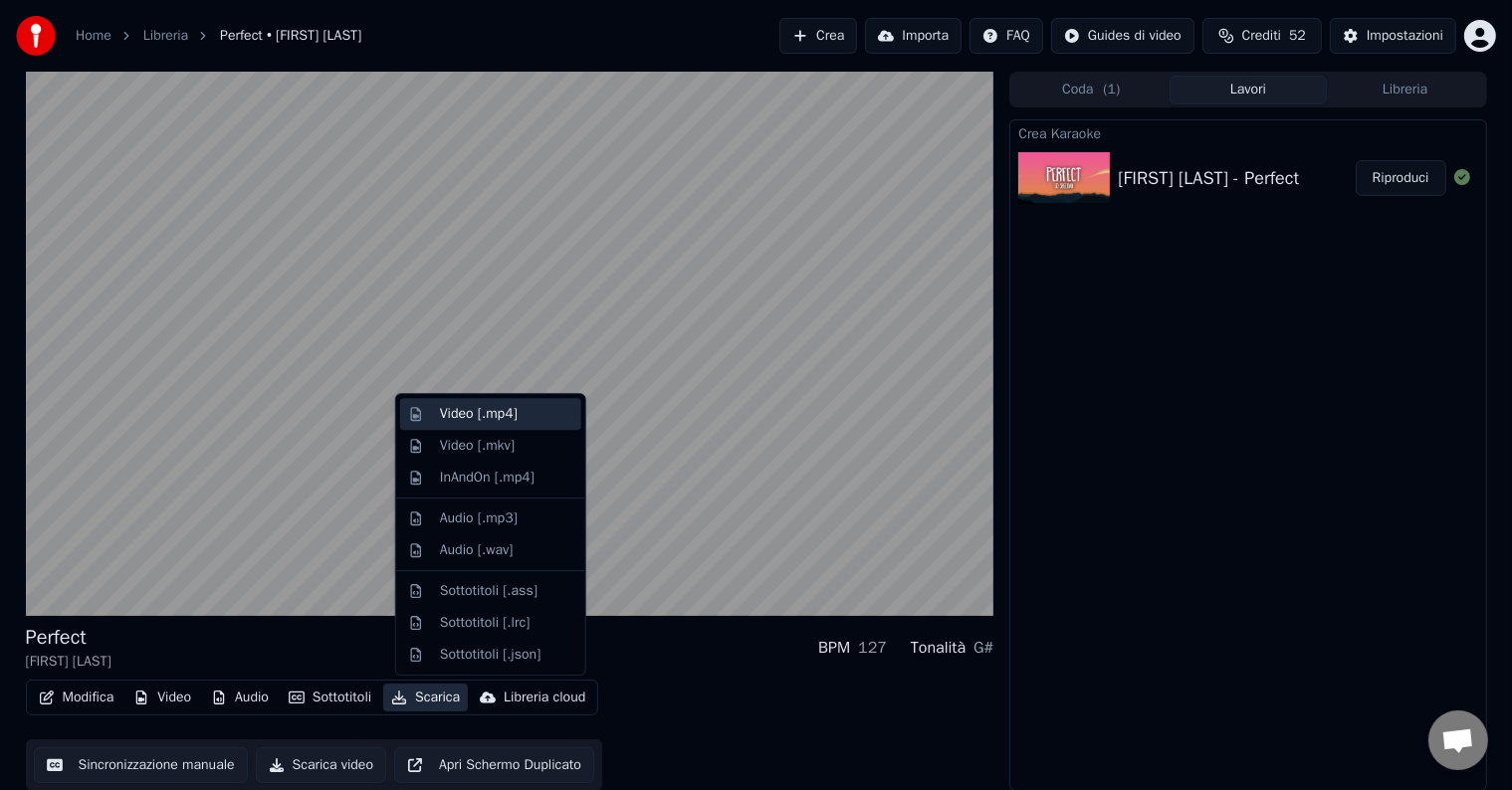 click on "Video [.mp4]" at bounding box center (479, 414) 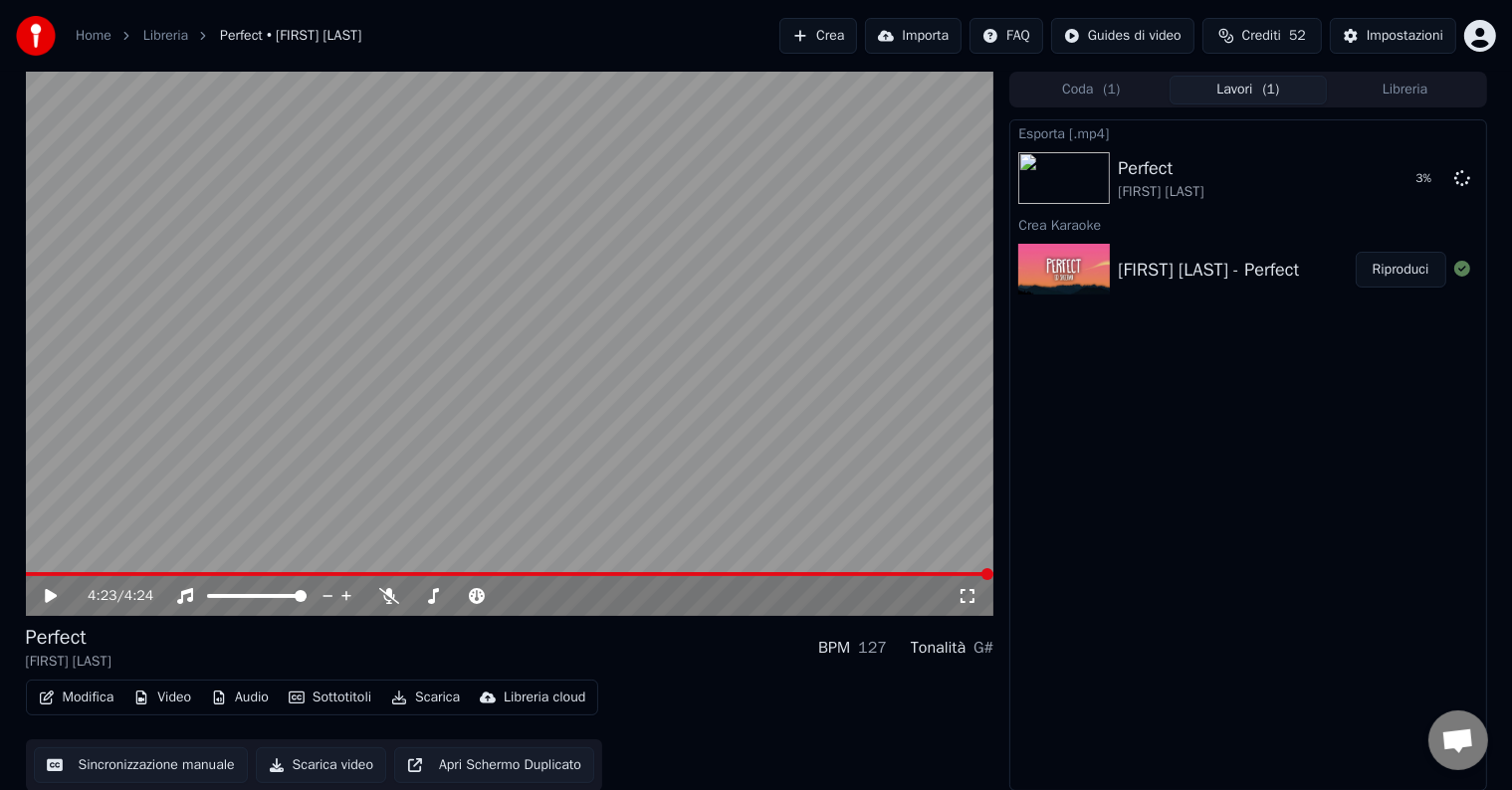 click on "Crea" at bounding box center (818, 36) 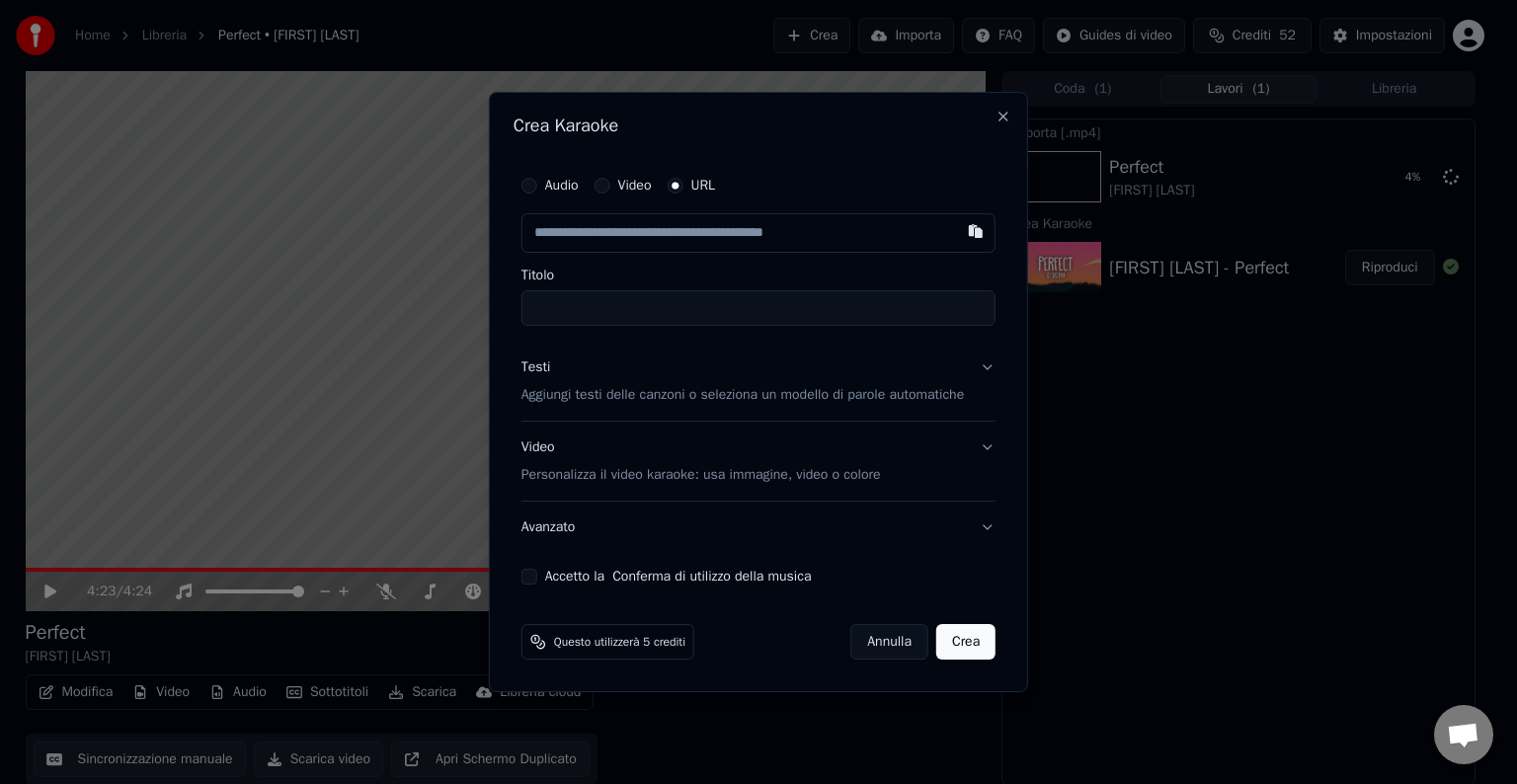 click at bounding box center [758, 233] 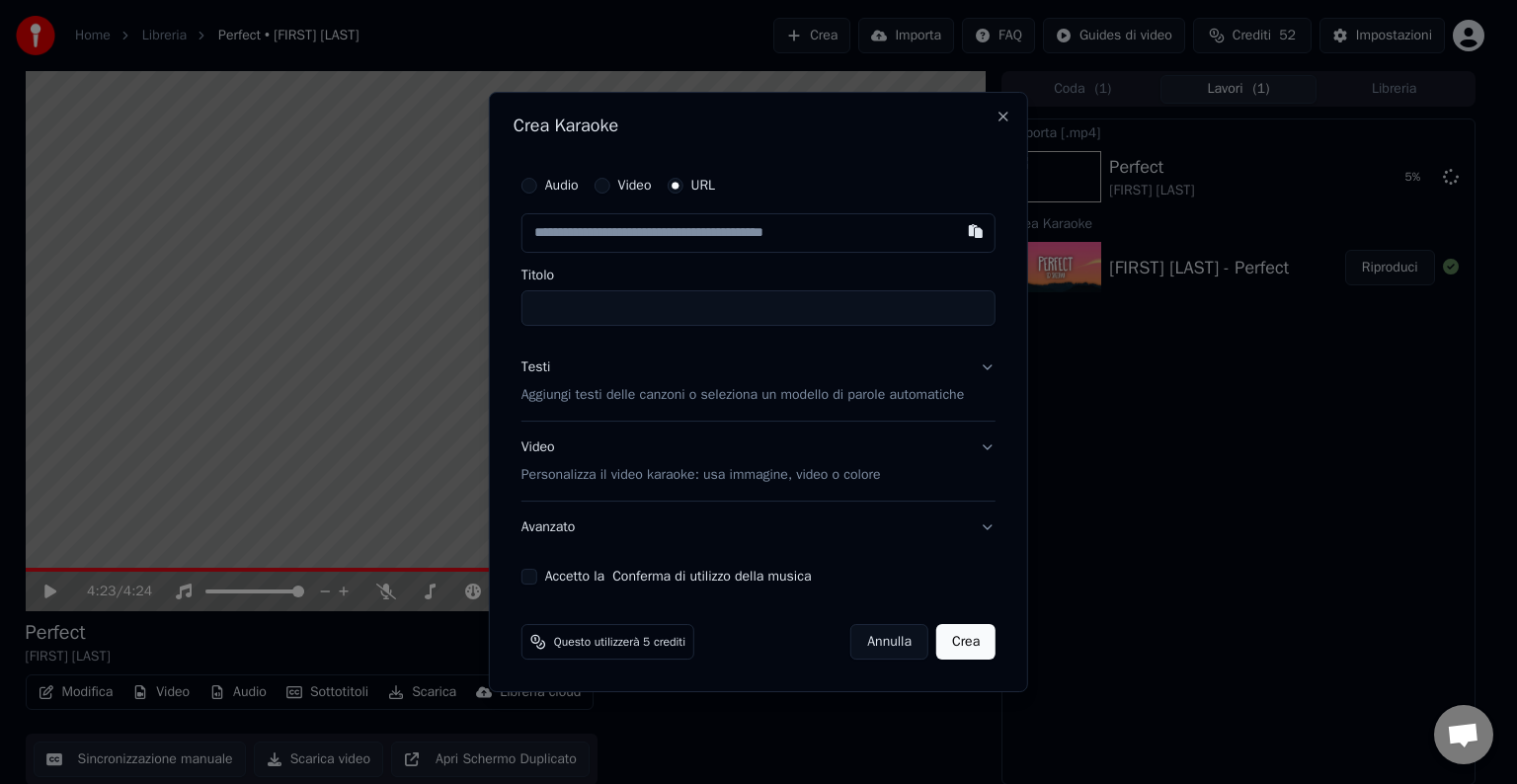 type on "**********" 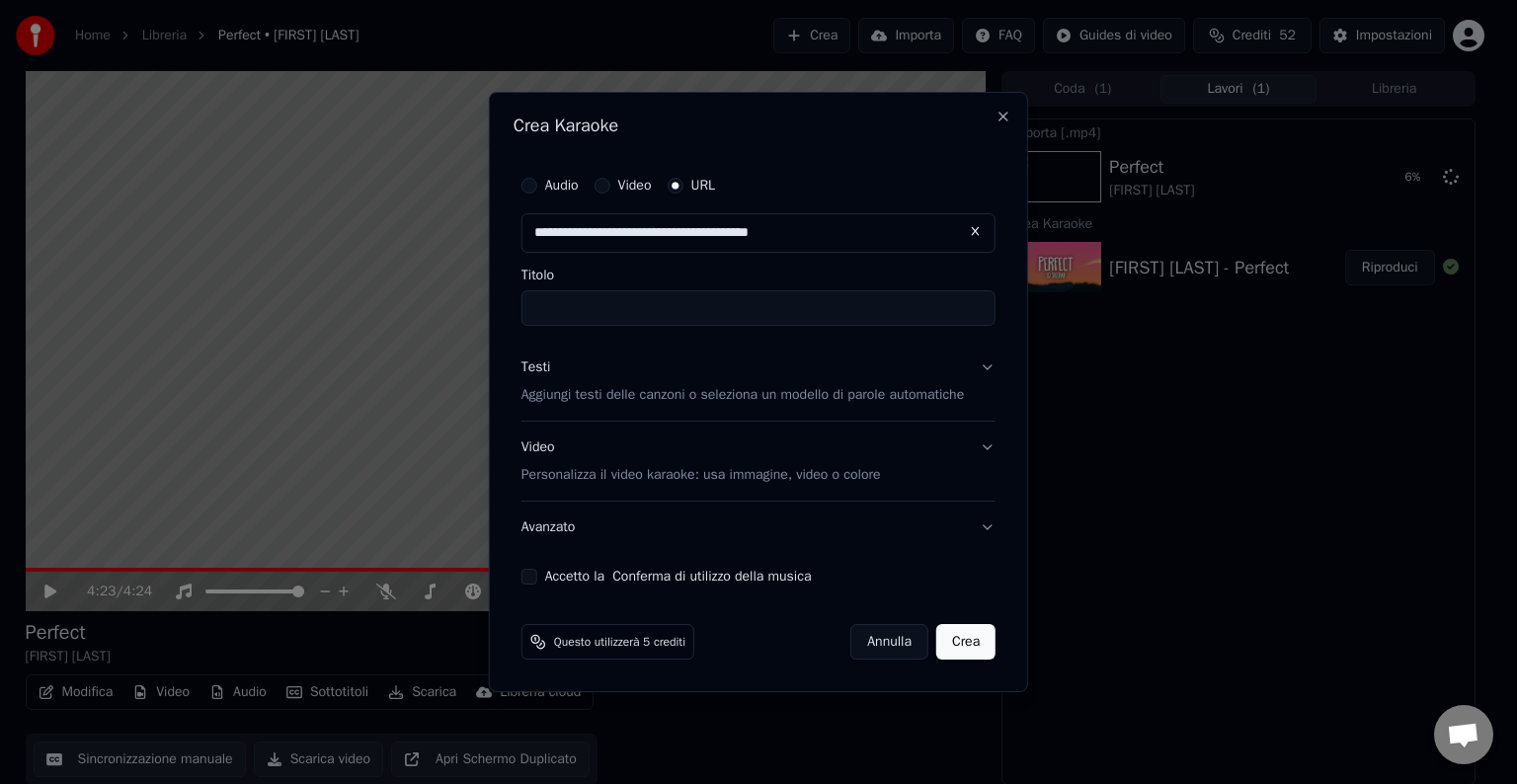 type on "**********" 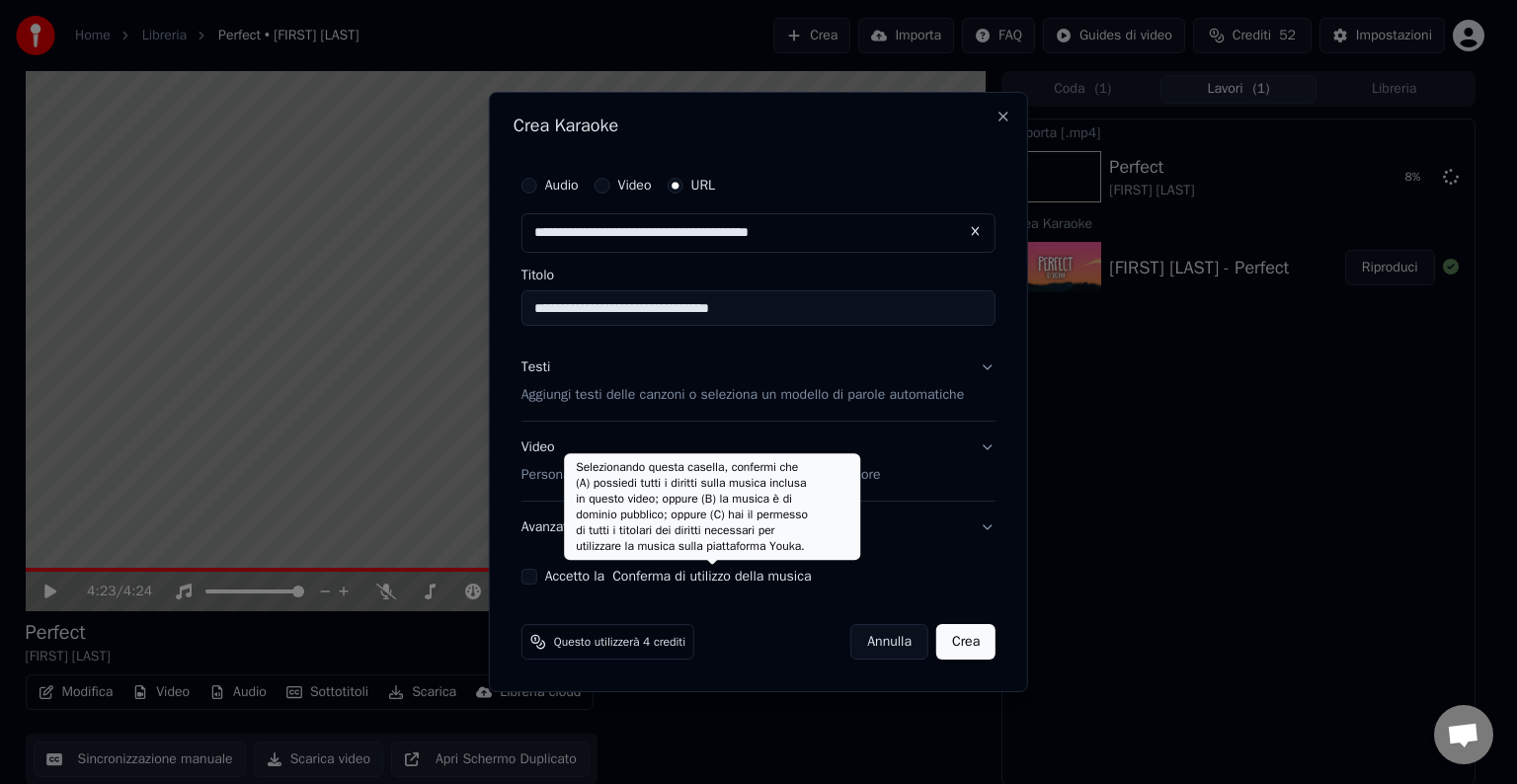 type on "**********" 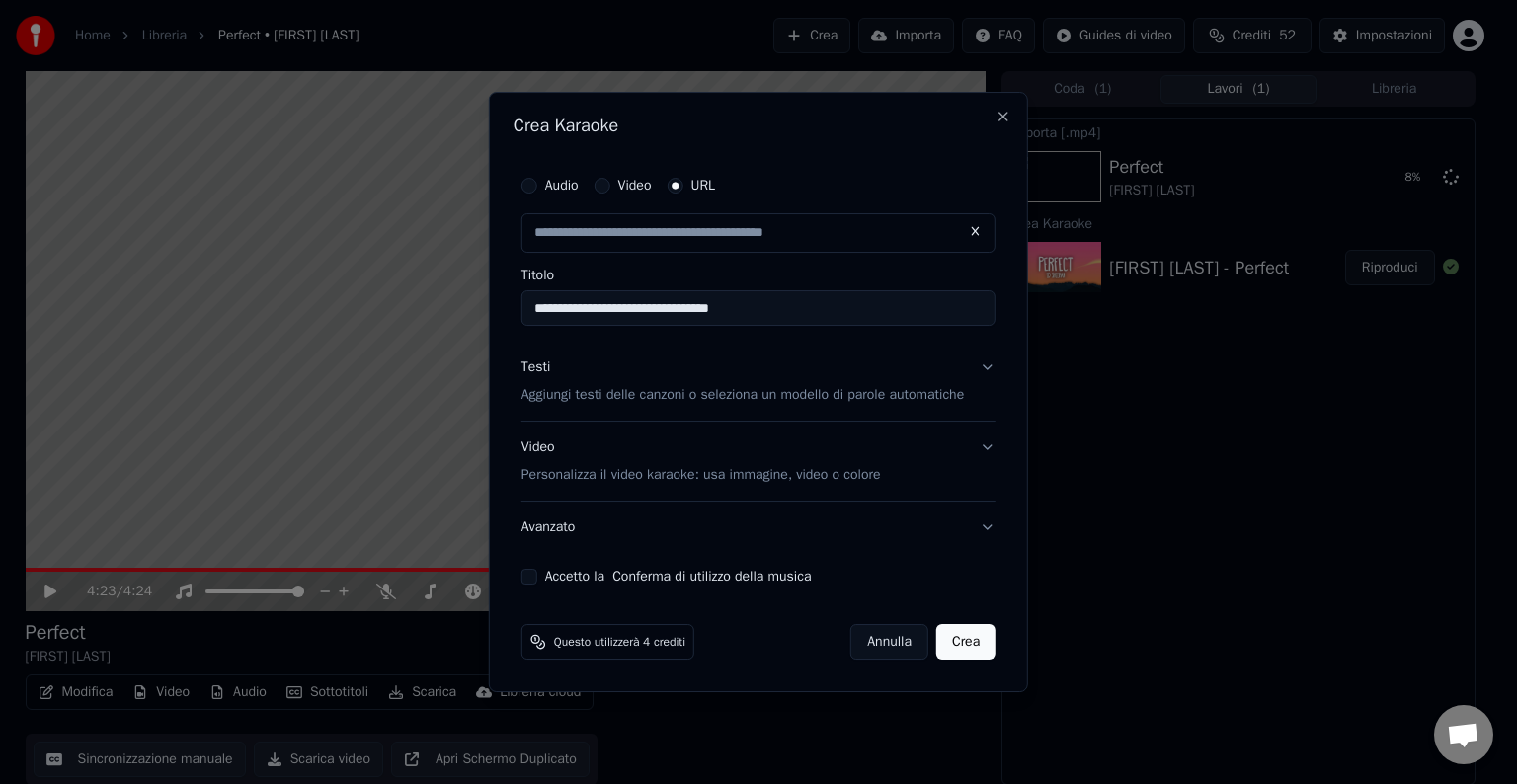 click on "Accetto la   Conferma di utilizzo della musica" at bounding box center (679, 577) 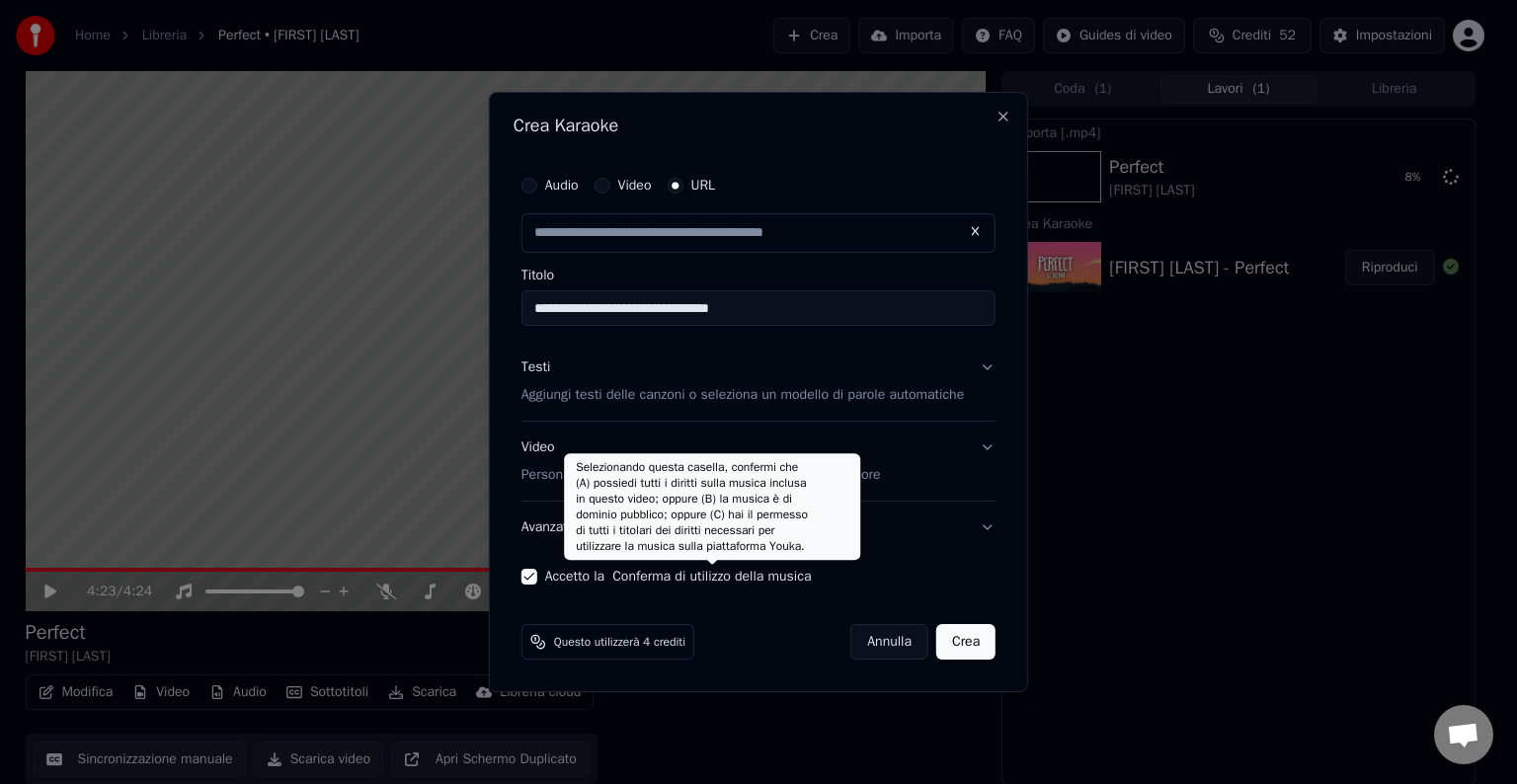type on "**********" 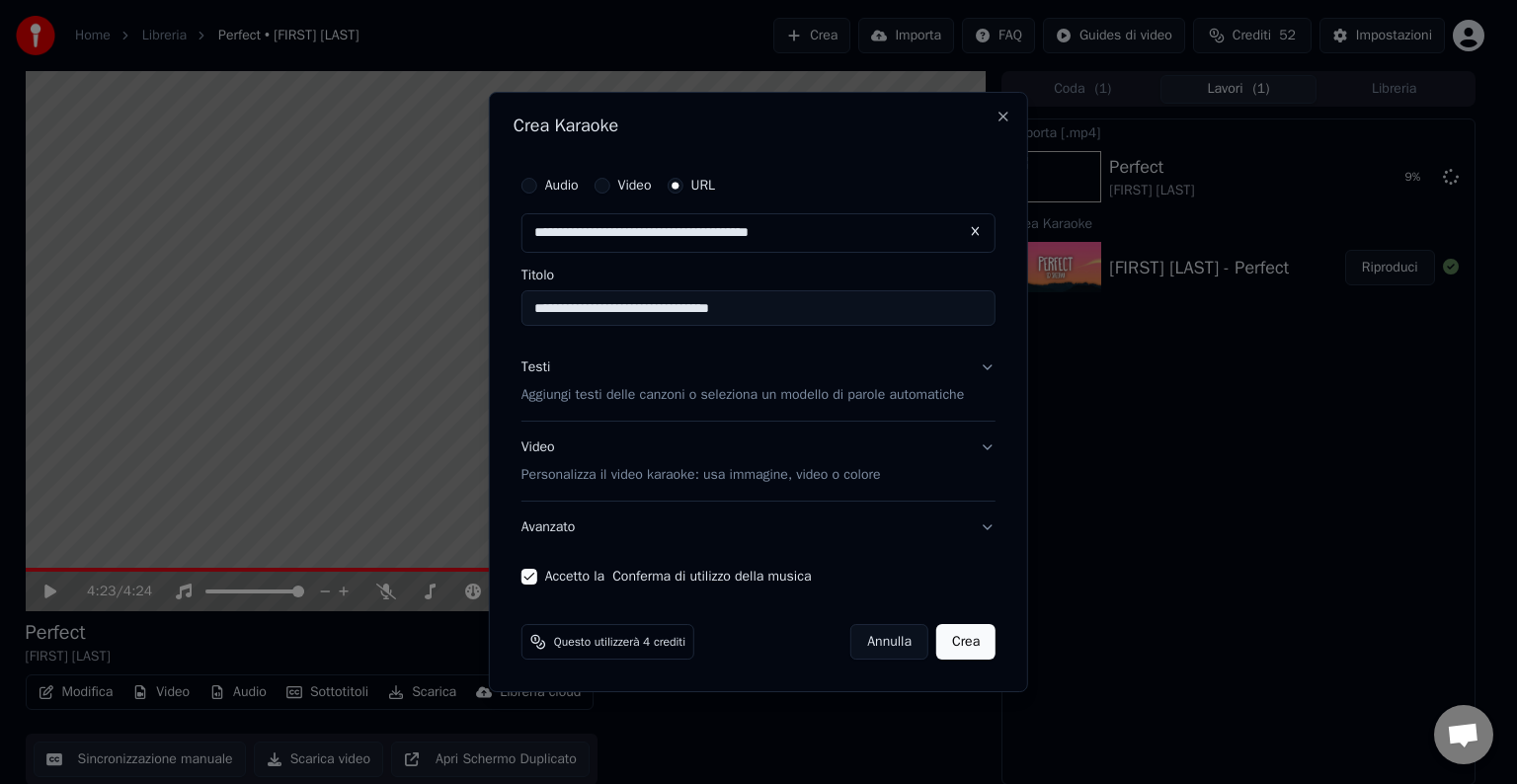 click on "Testi Aggiungi testi delle canzoni o seleziona un modello di parole automatiche" at bounding box center (758, 381) 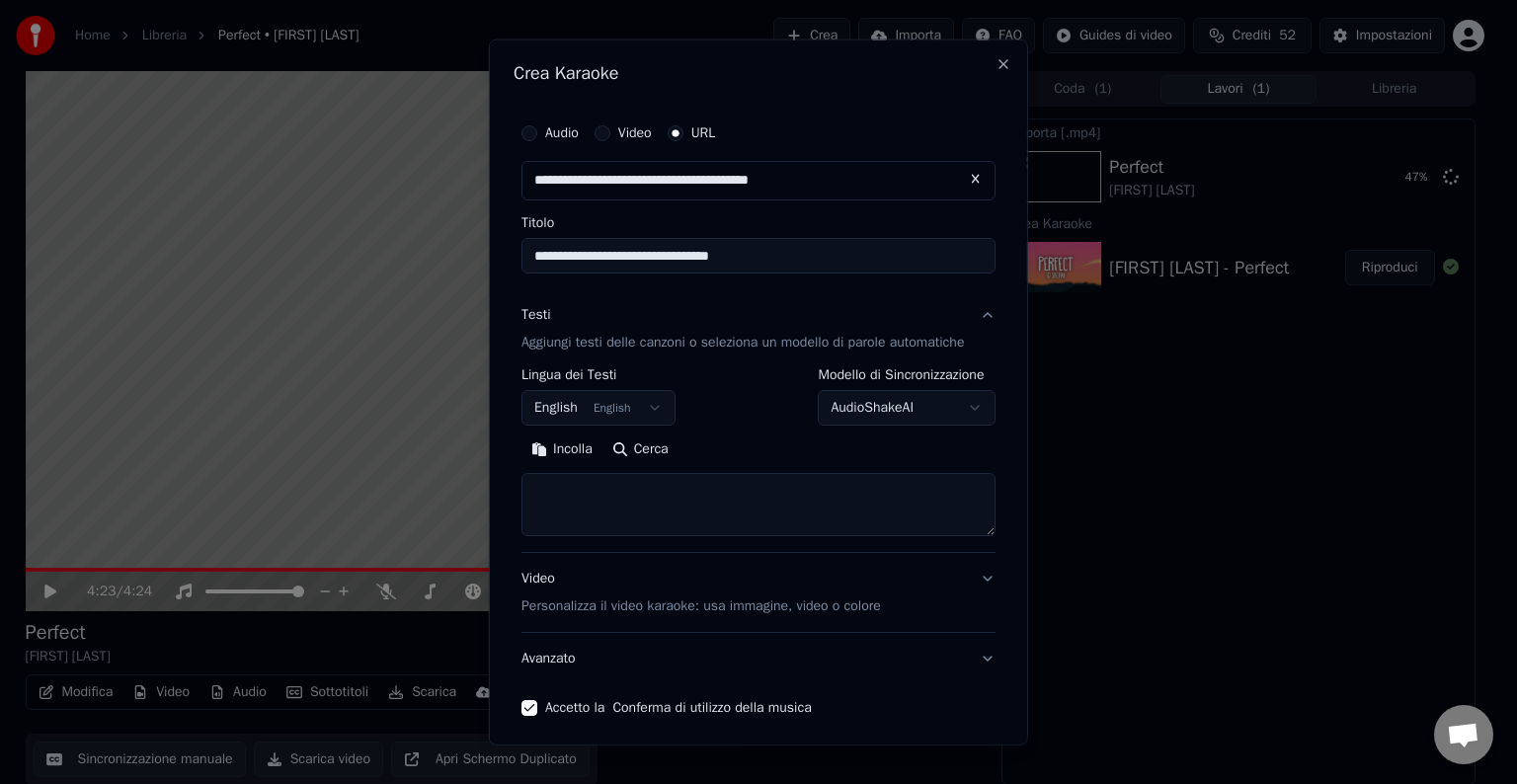 click at bounding box center (758, 505) 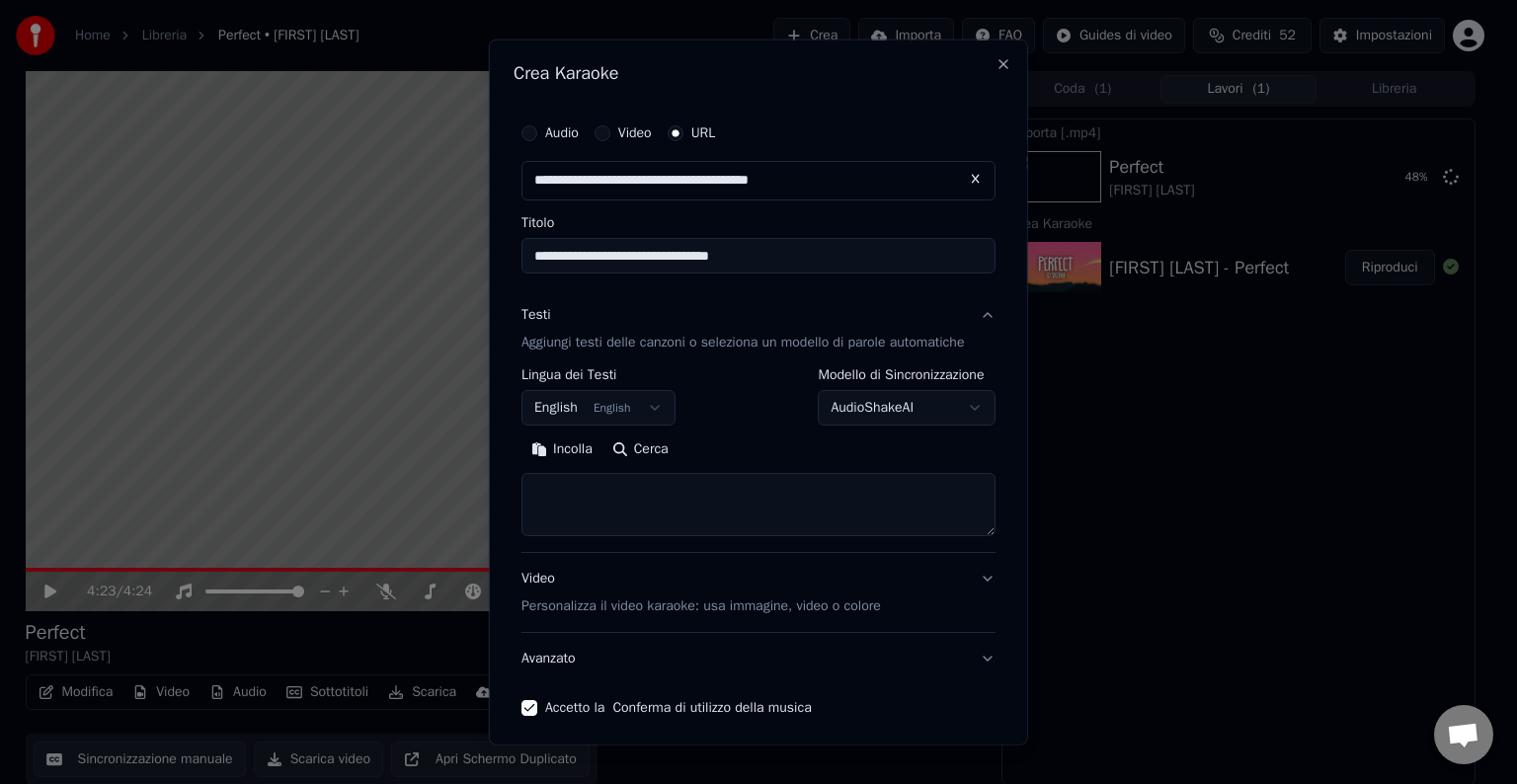 paste on "**********" 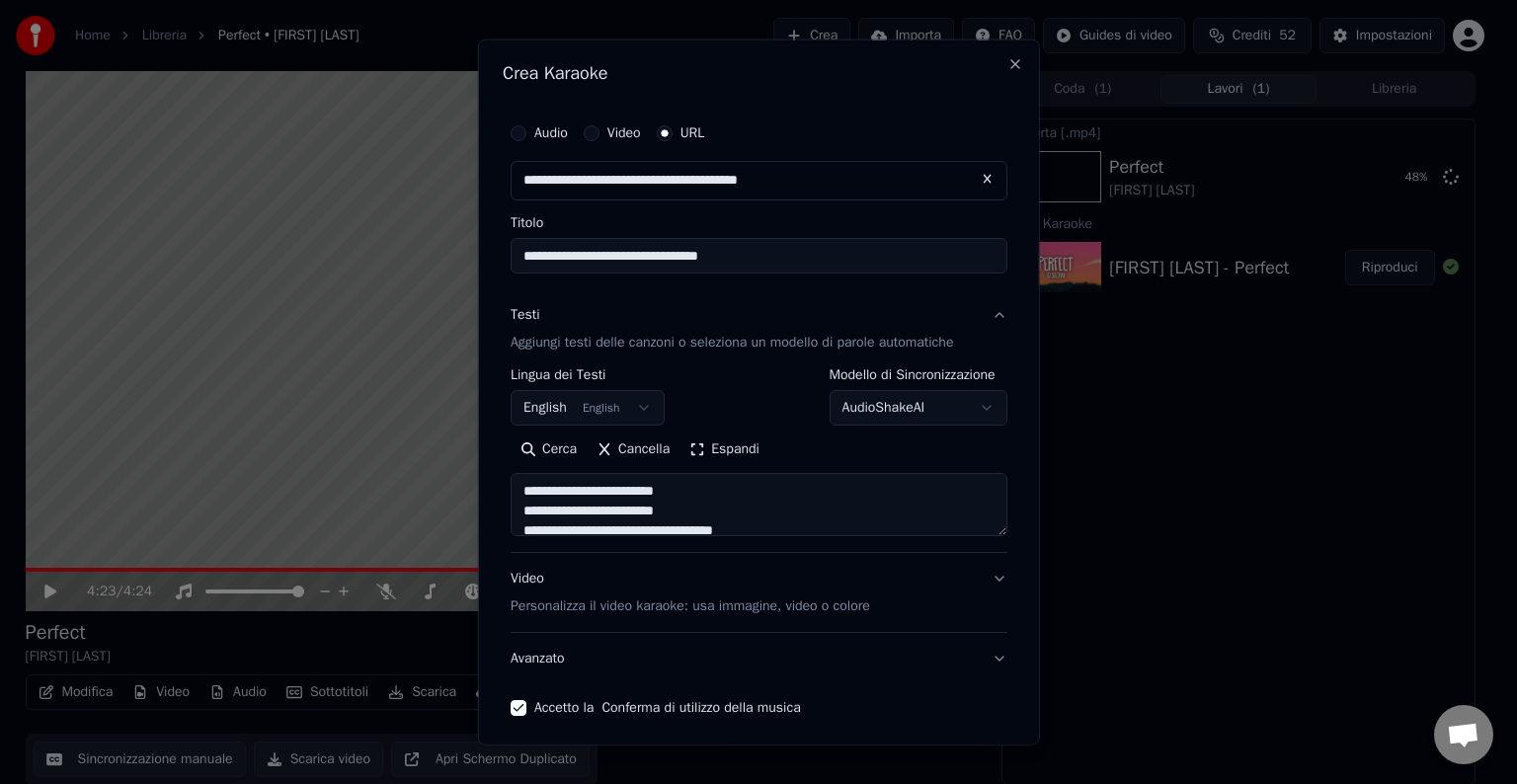 scroll, scrollTop: 458, scrollLeft: 0, axis: vertical 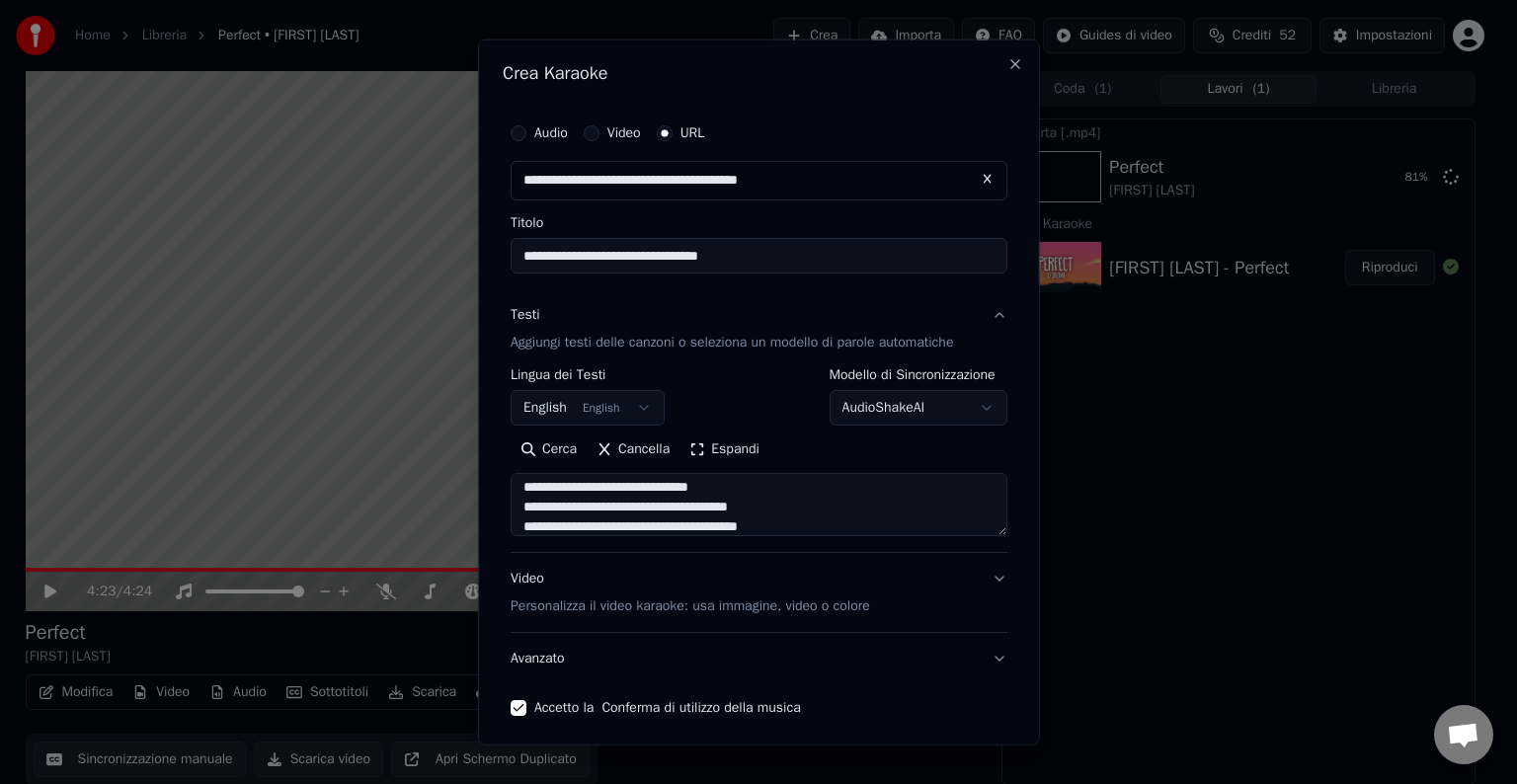click on "Espandi" at bounding box center [724, 449] 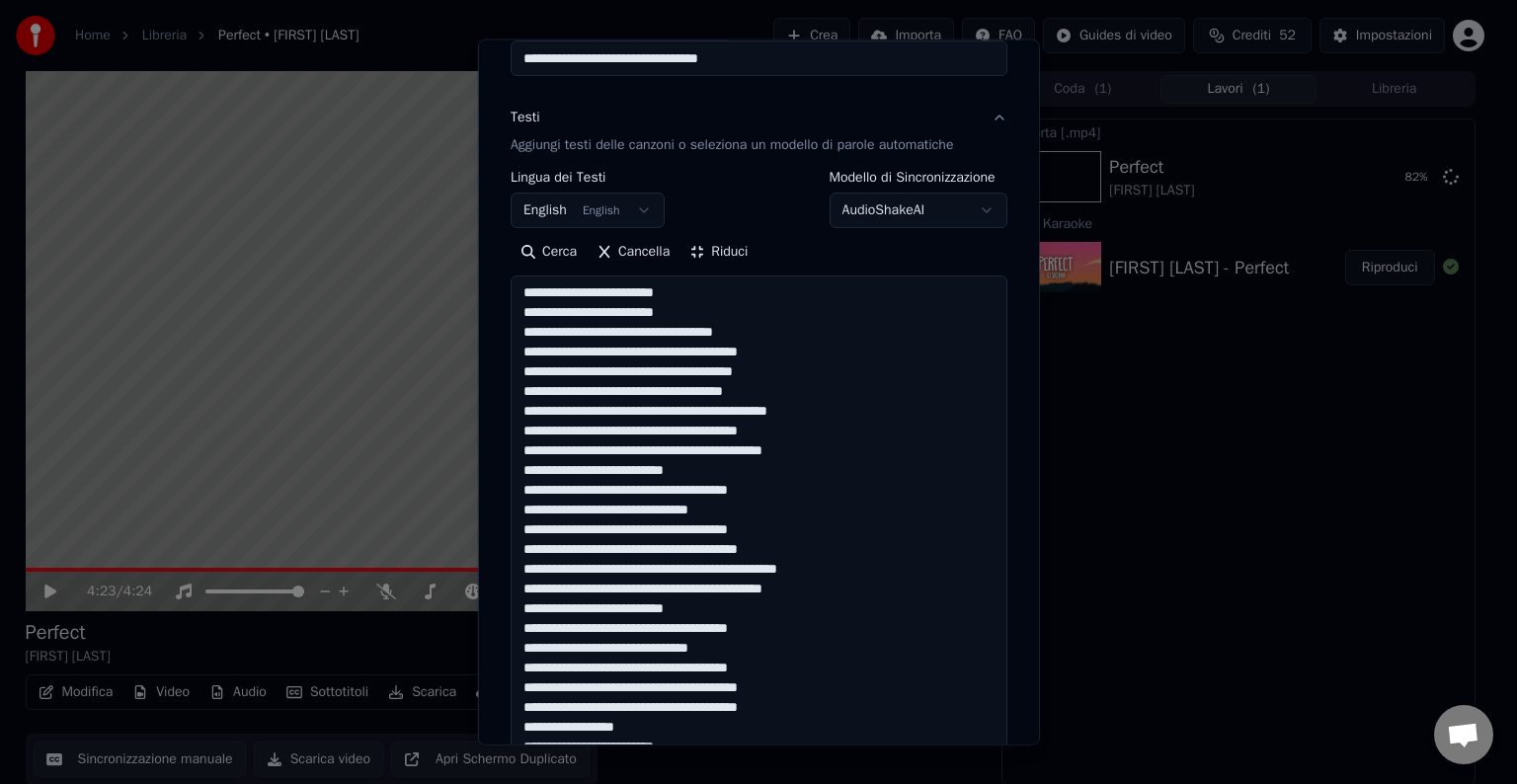 scroll, scrollTop: 296, scrollLeft: 0, axis: vertical 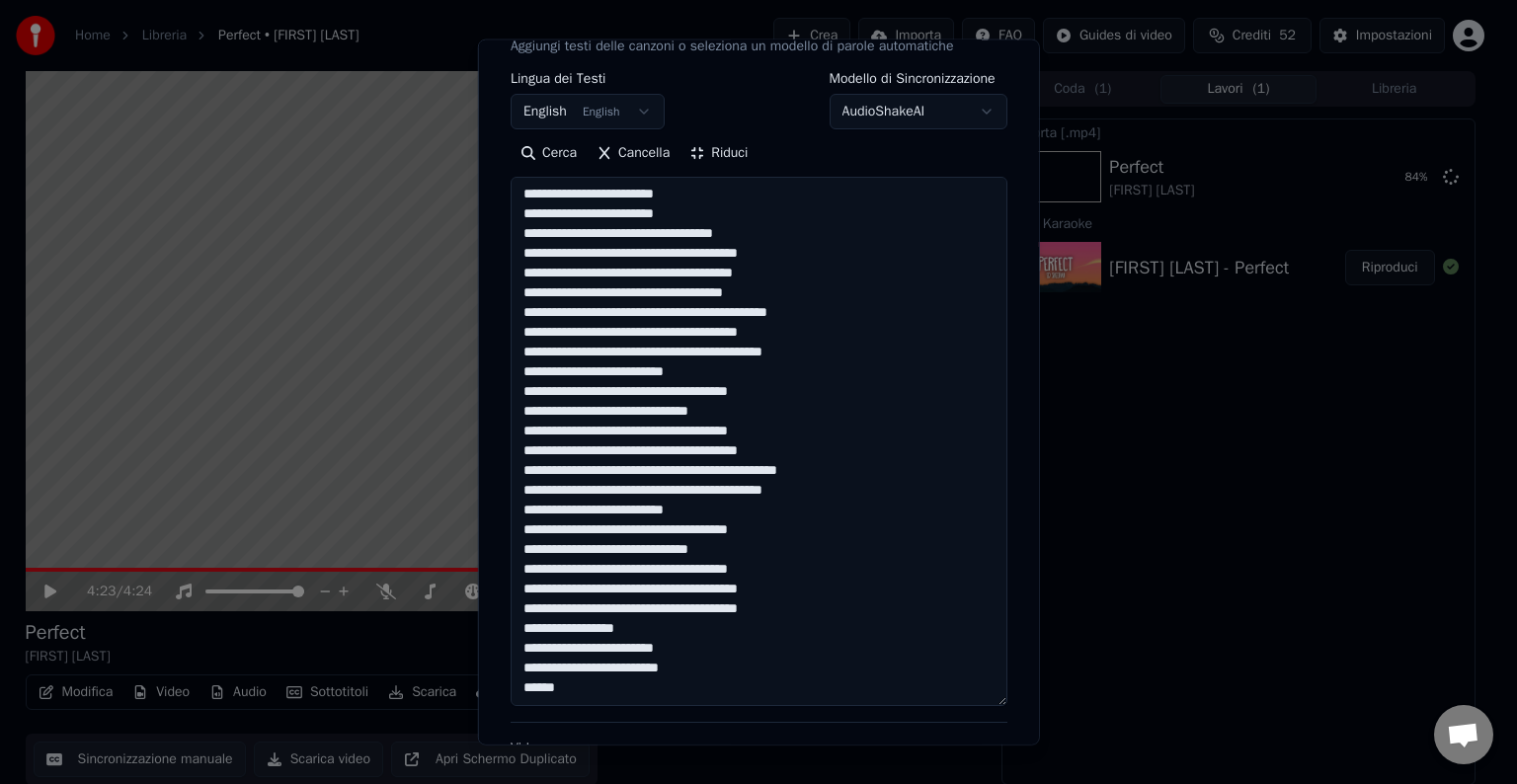 drag, startPoint x: 762, startPoint y: 466, endPoint x: 805, endPoint y: 470, distance: 43.185646 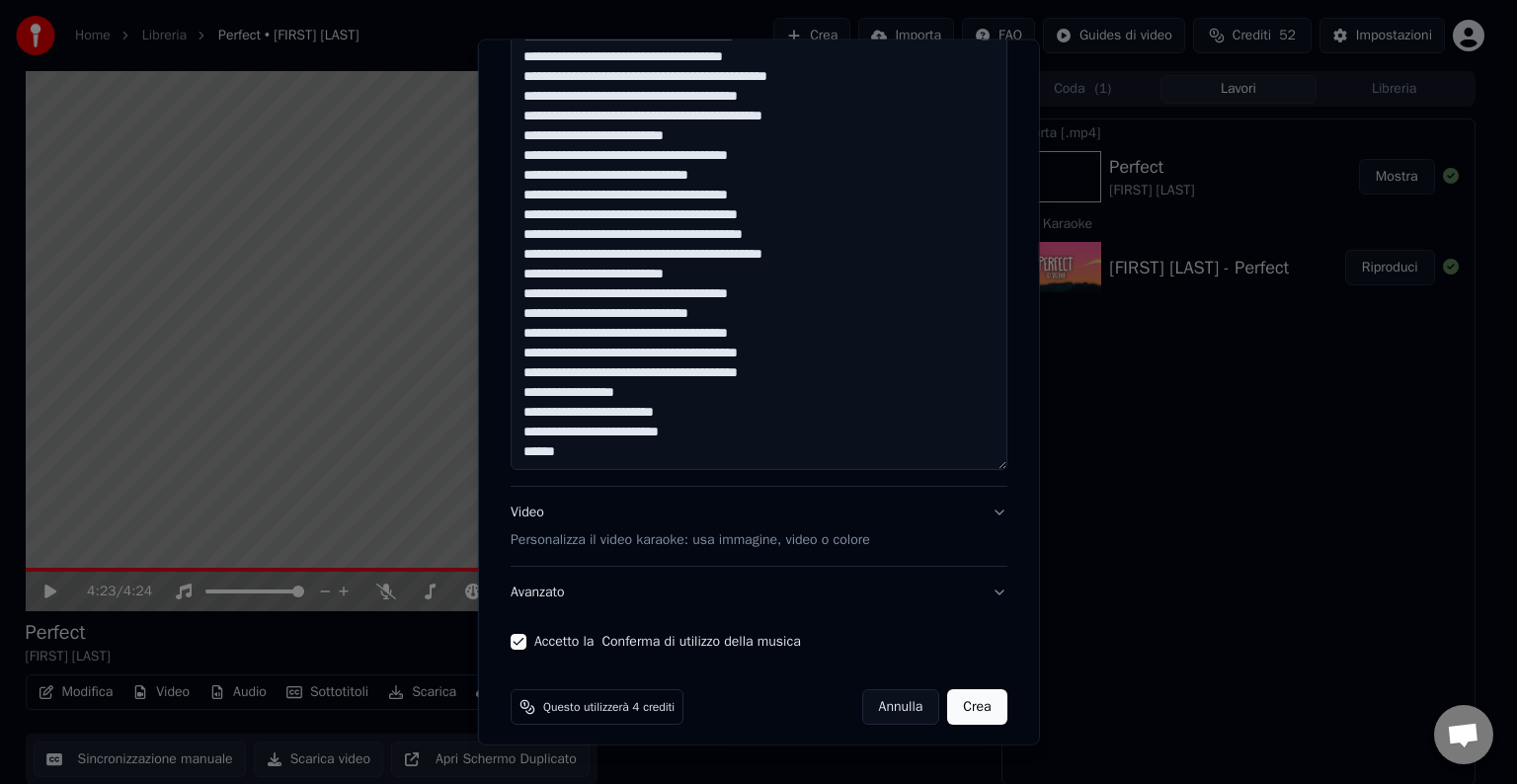 scroll, scrollTop: 544, scrollLeft: 0, axis: vertical 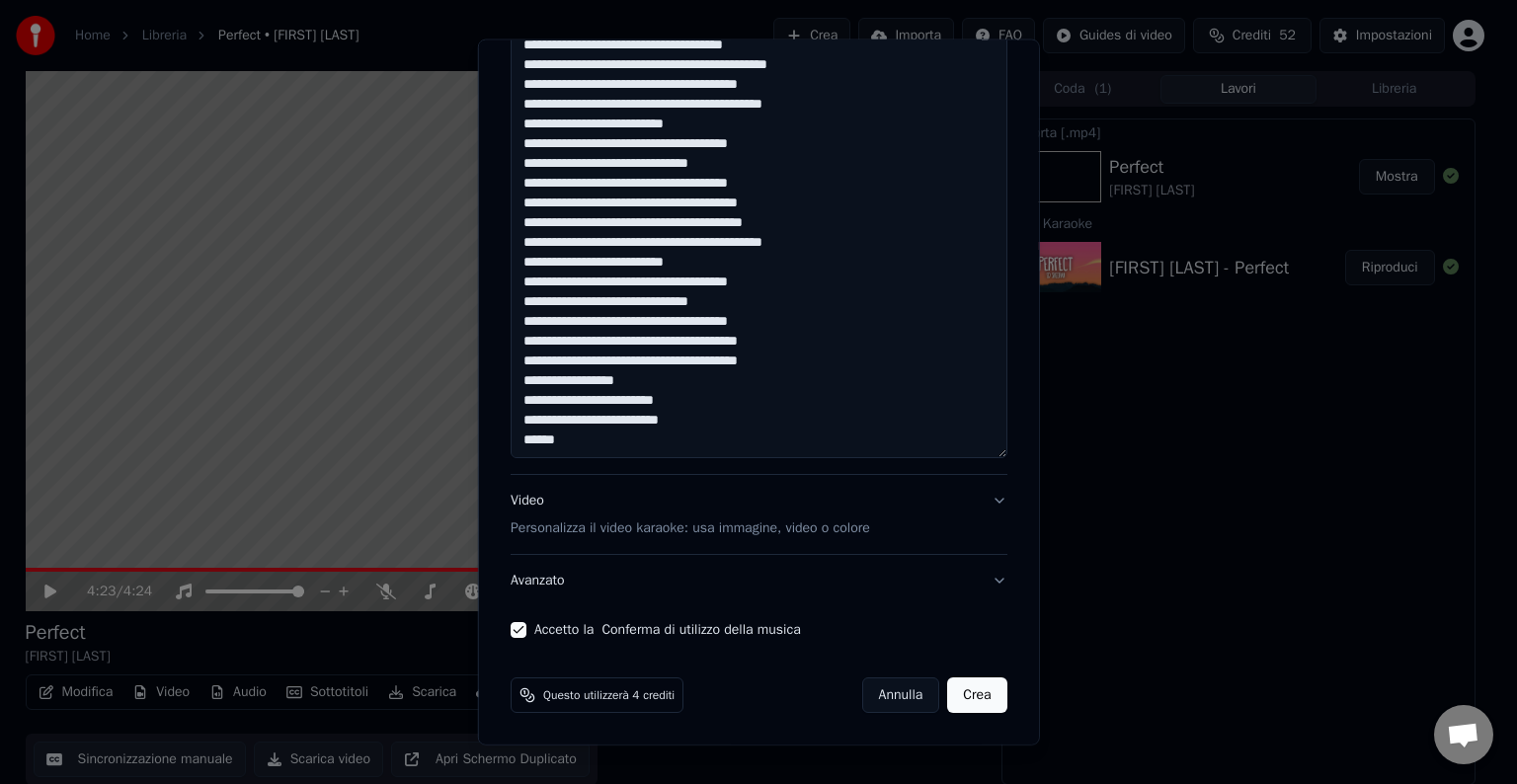 drag, startPoint x: 587, startPoint y: 446, endPoint x: 462, endPoint y: 452, distance: 125.14392 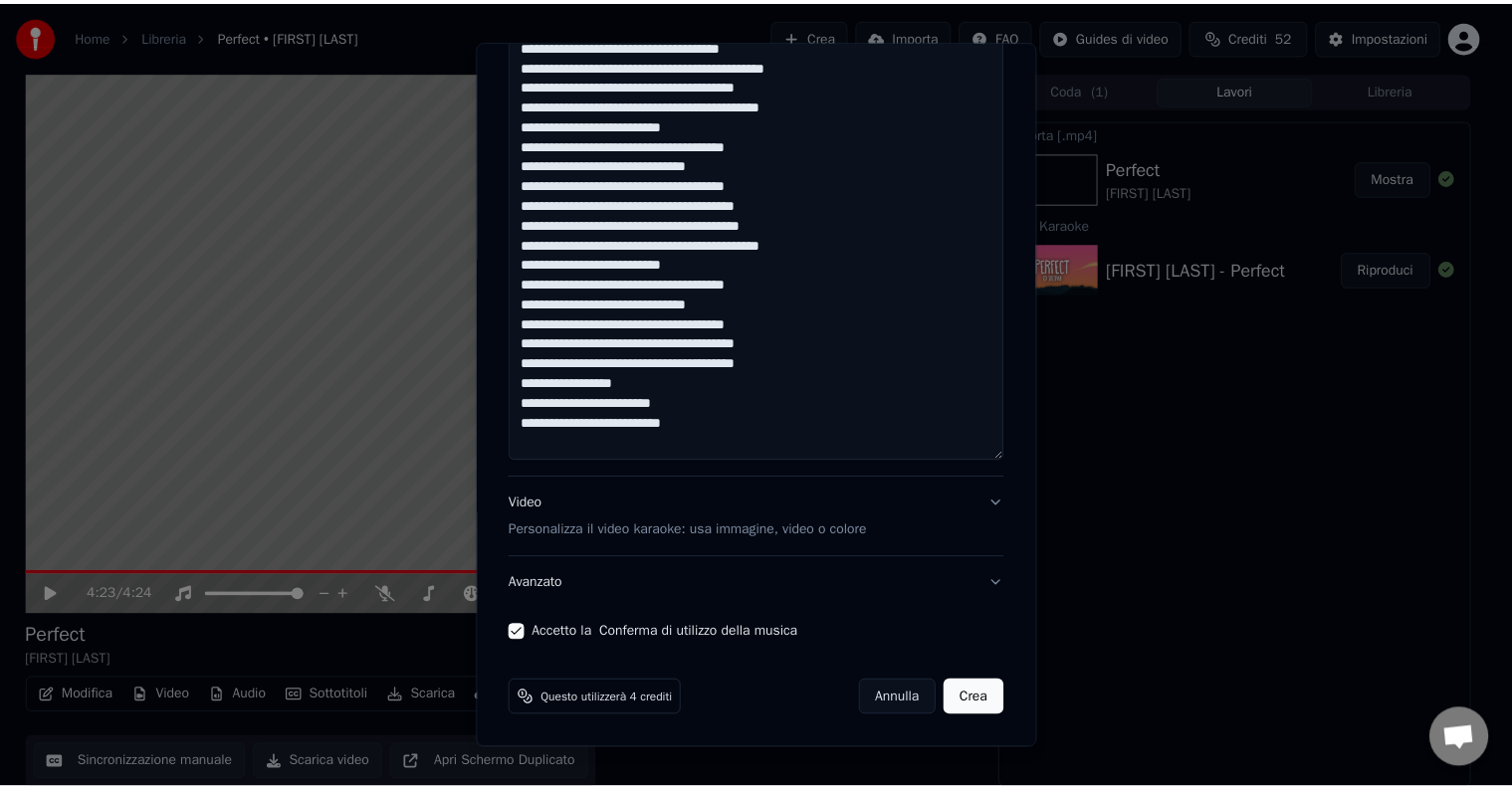 scroll, scrollTop: 0, scrollLeft: 0, axis: both 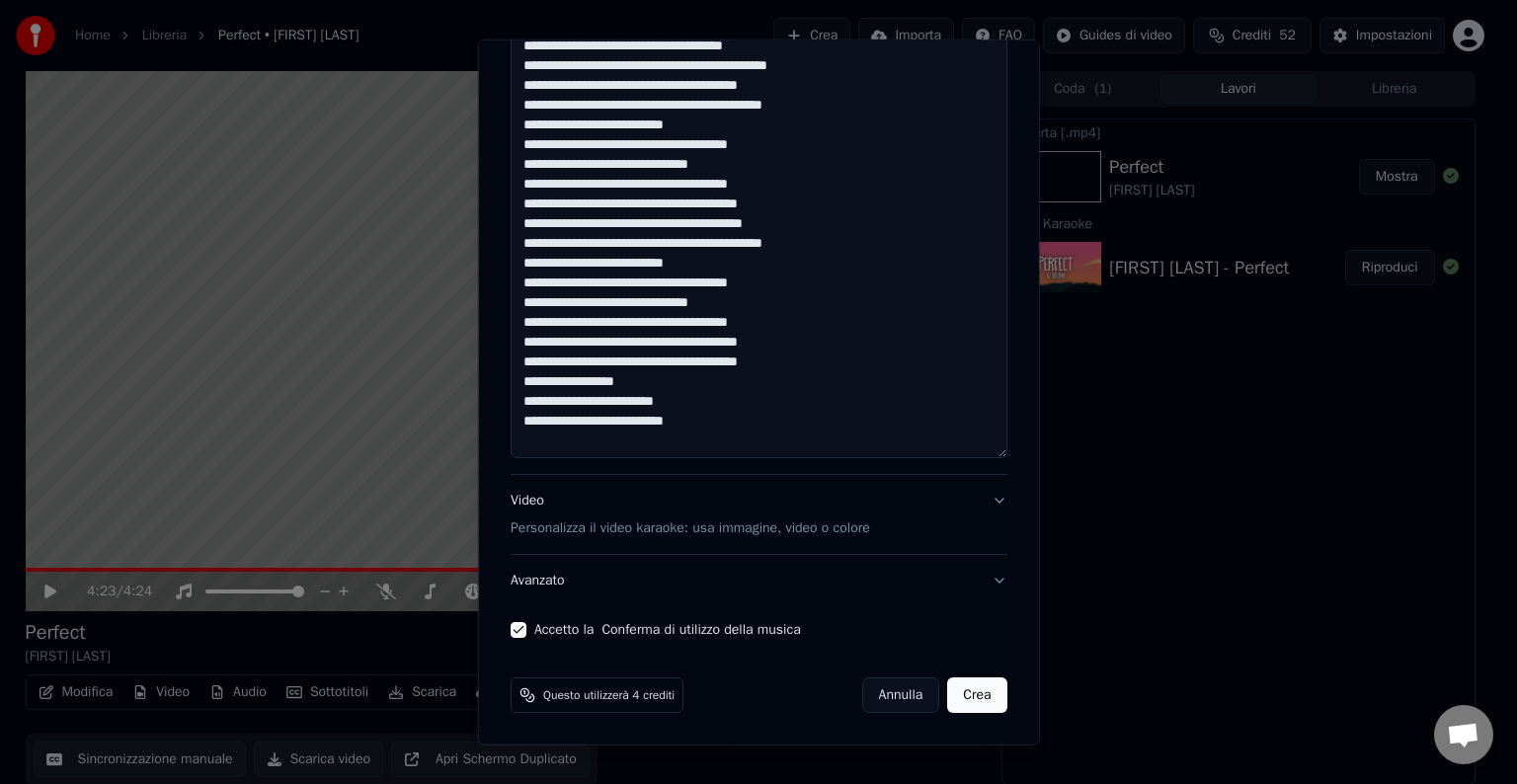 type on "**********" 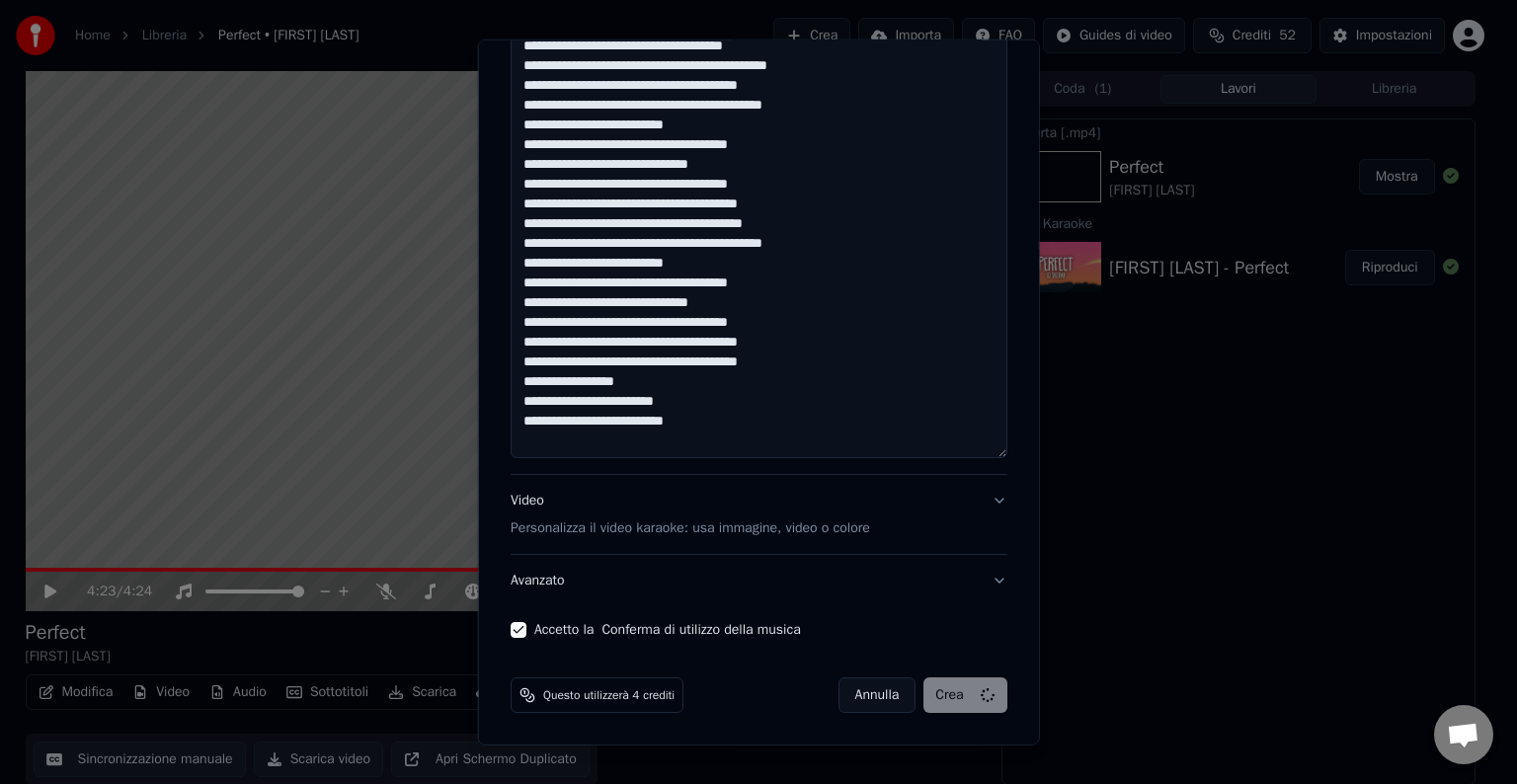 type 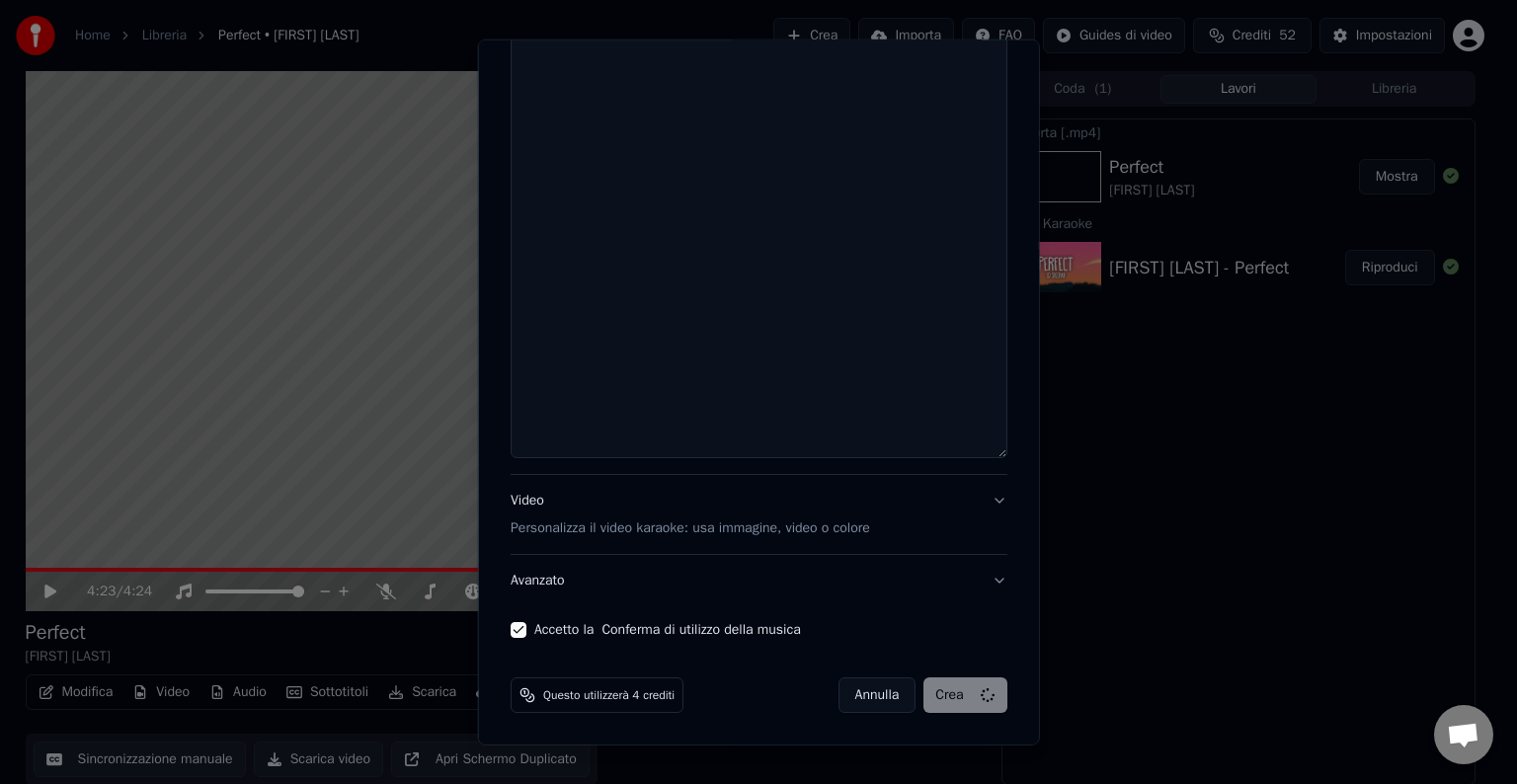 select 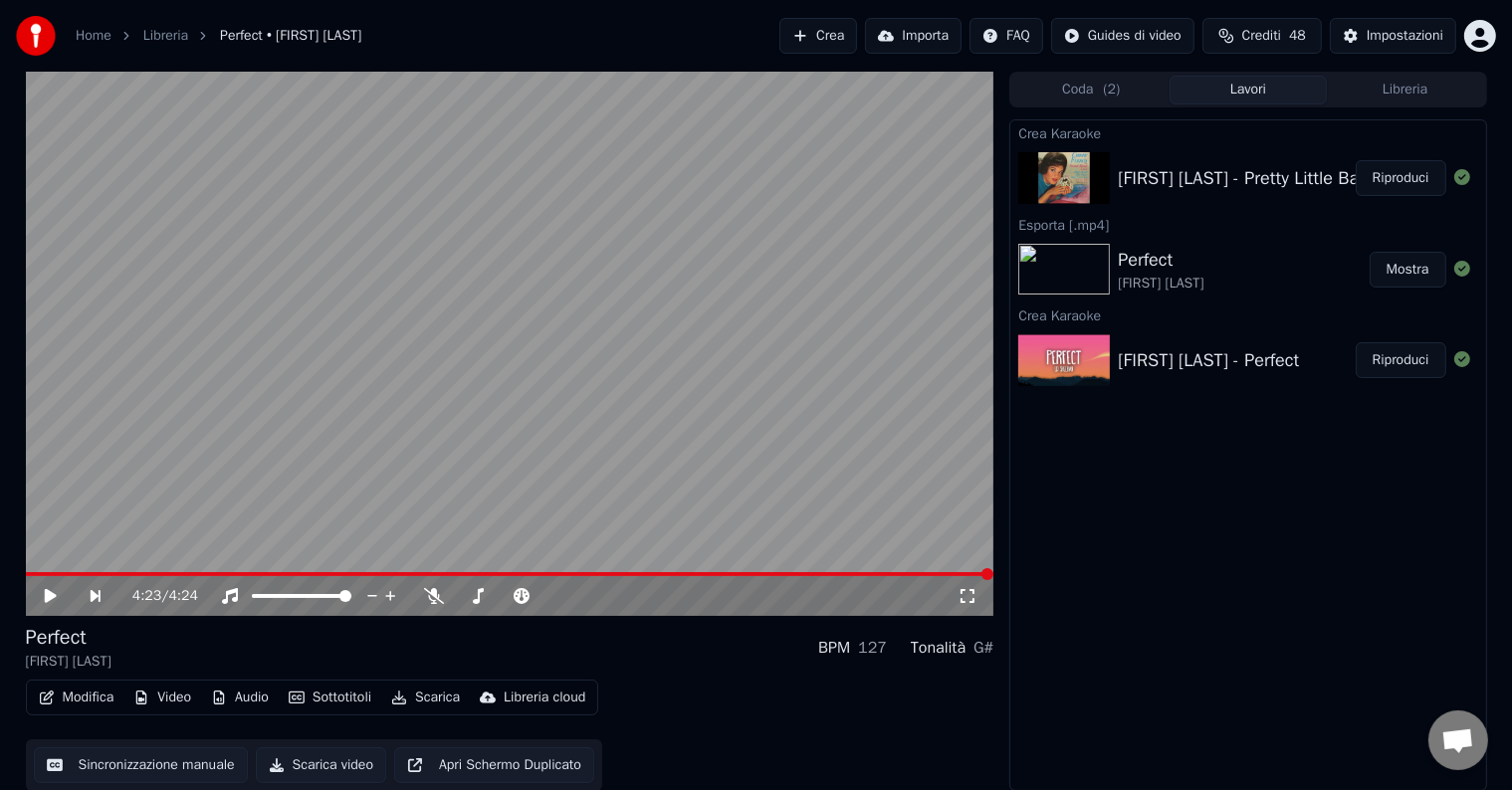 click on "Riproduci" at bounding box center [1401, 178] 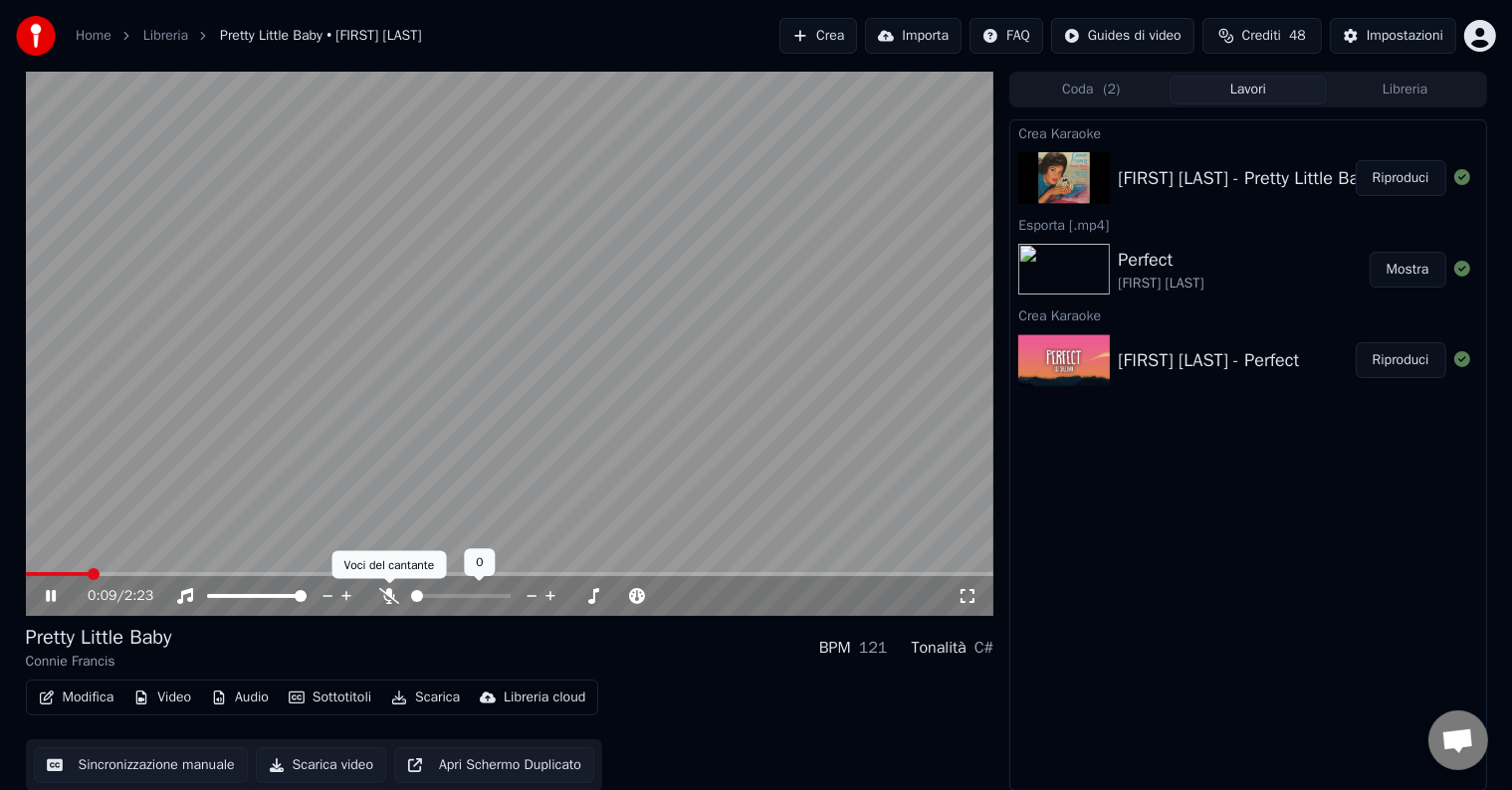 click 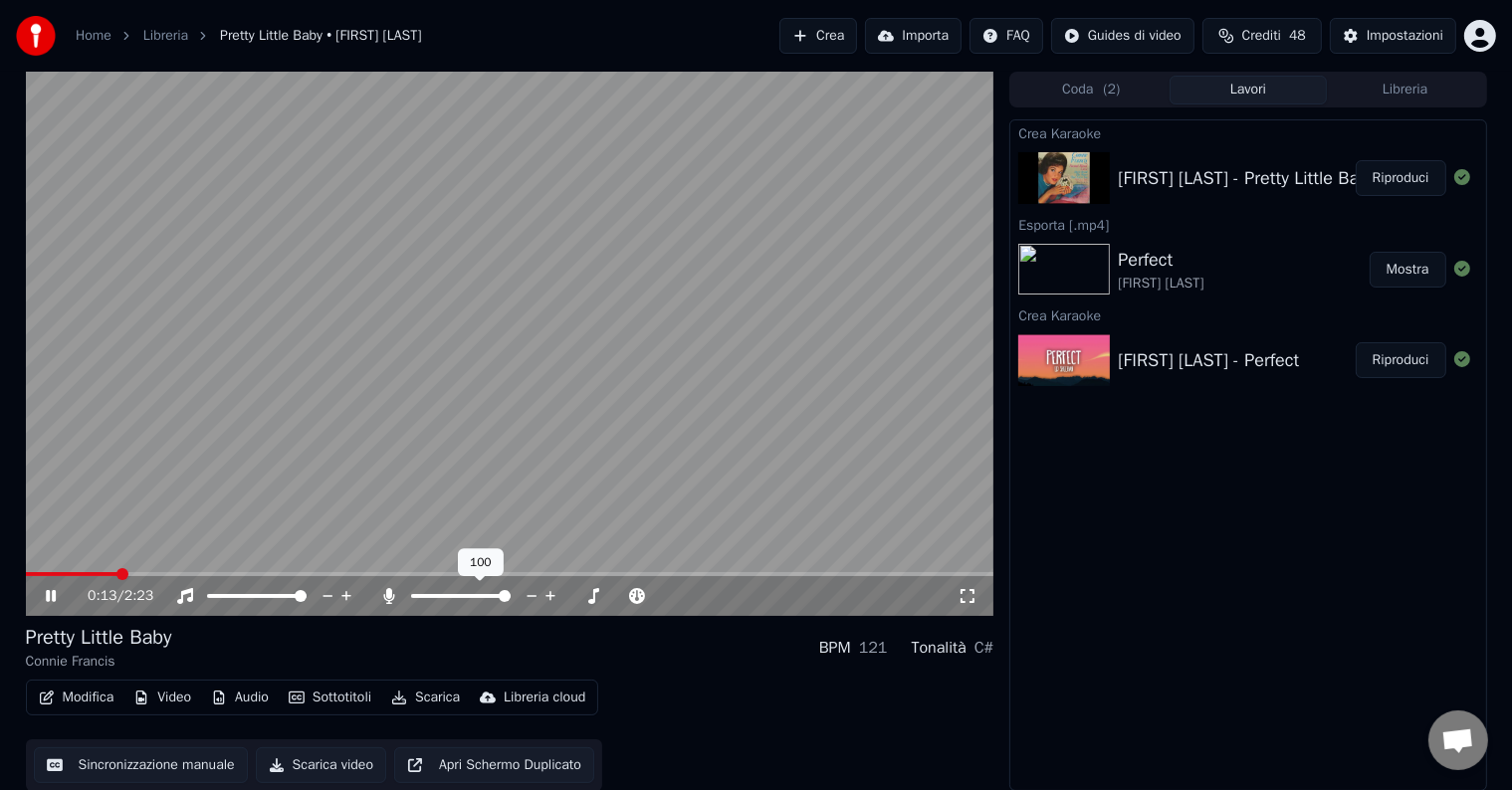 click 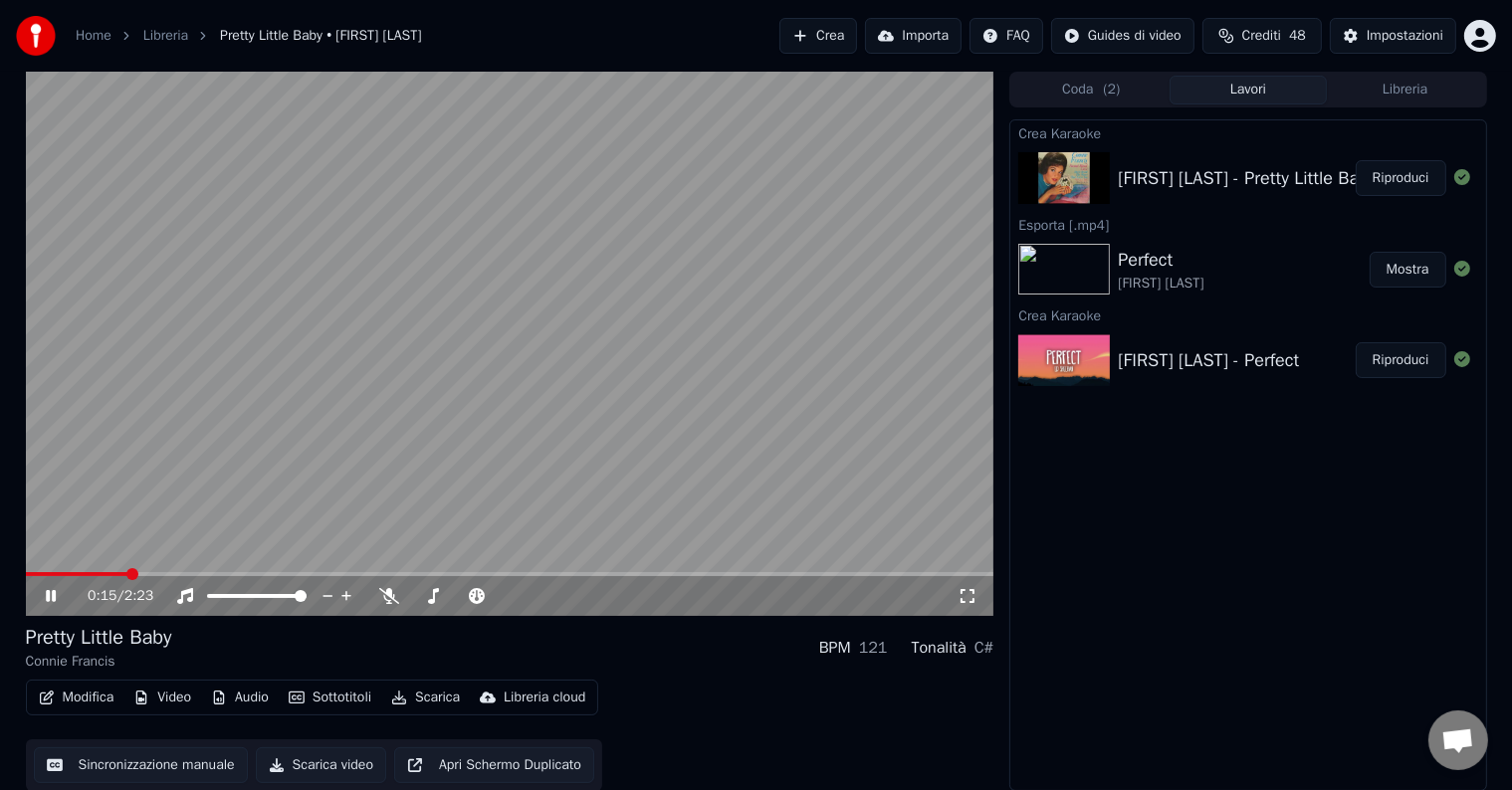 click 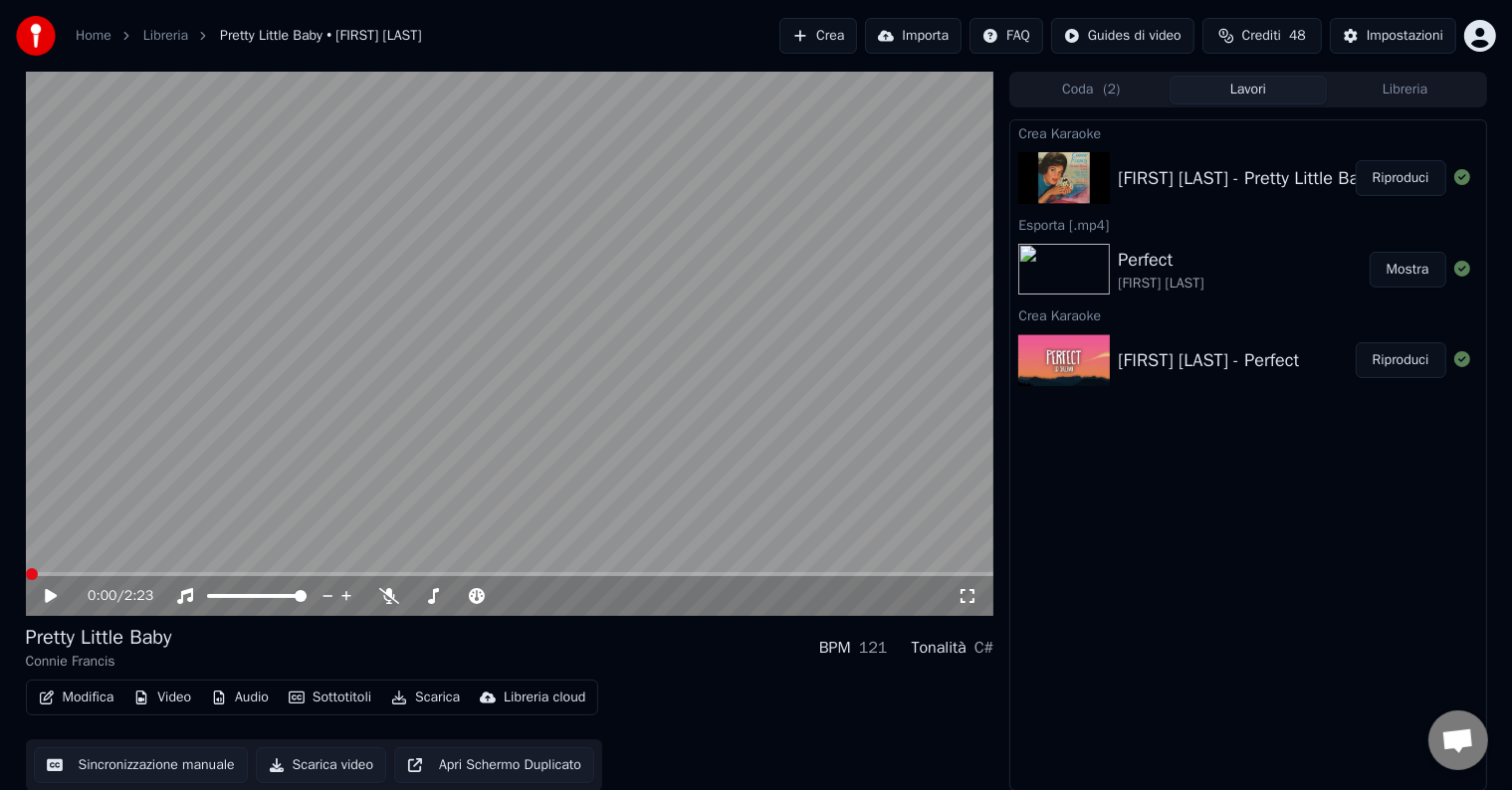 click at bounding box center (32, 574) 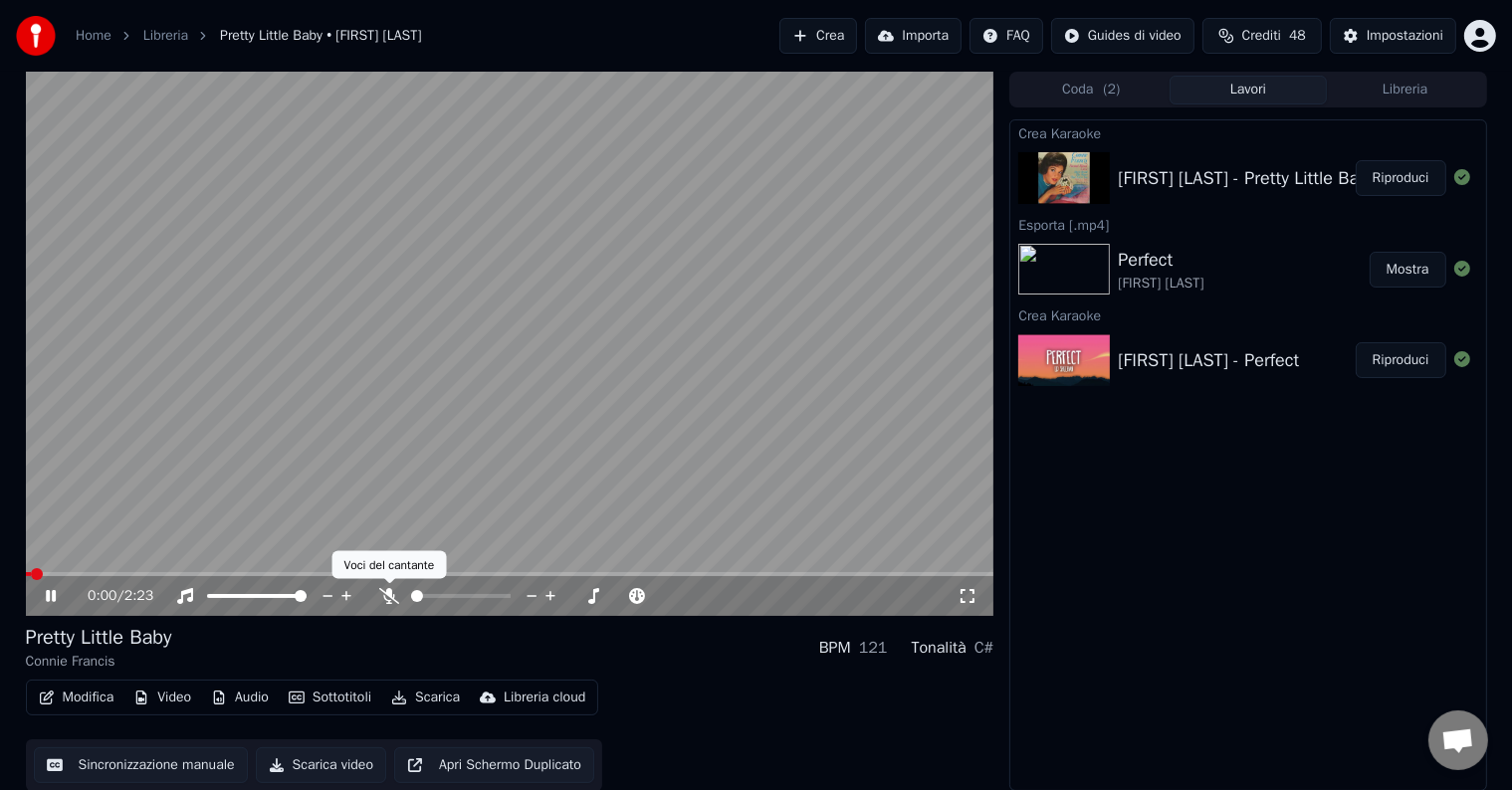 click 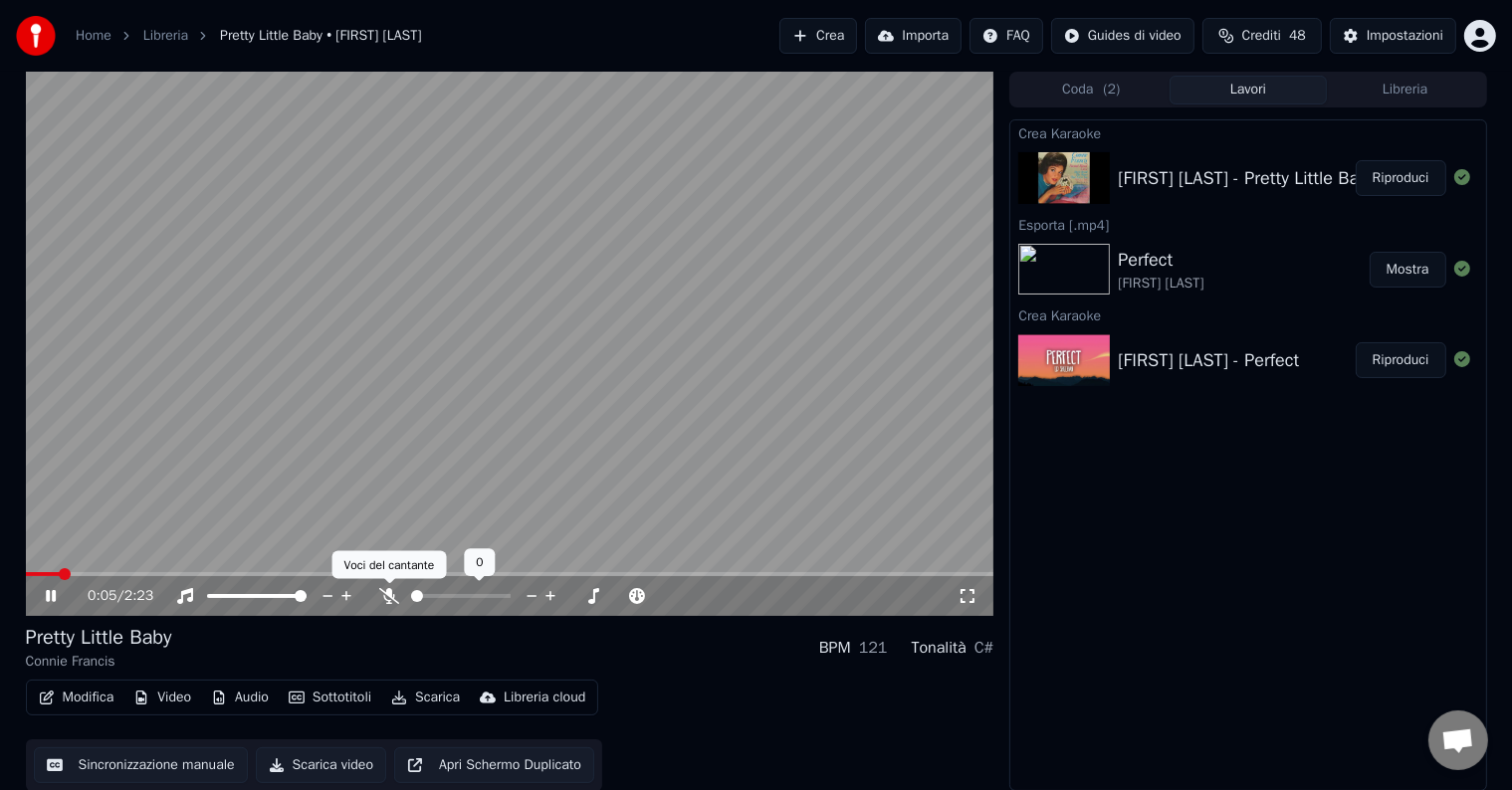 click 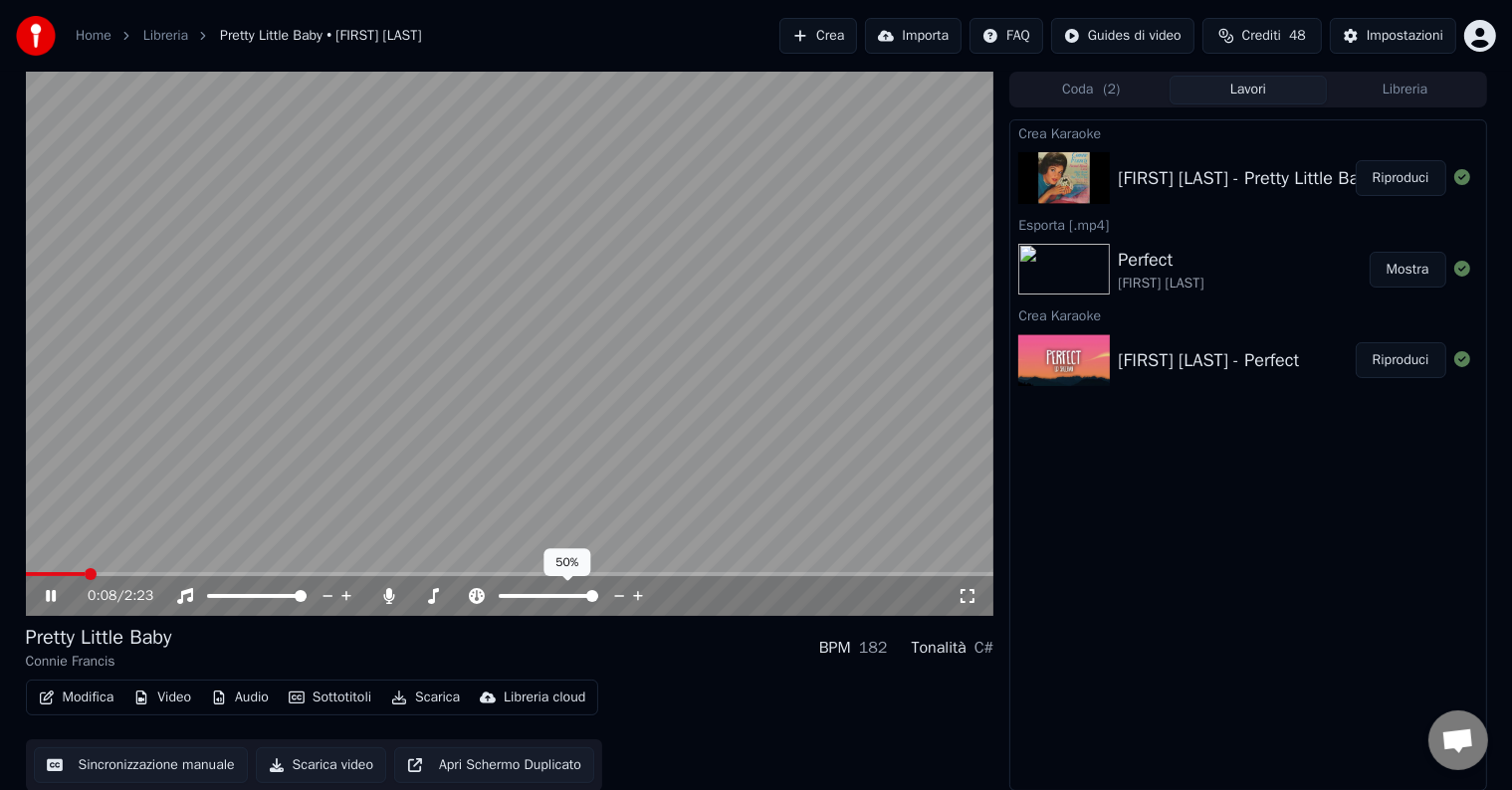 click at bounding box center (592, 596) 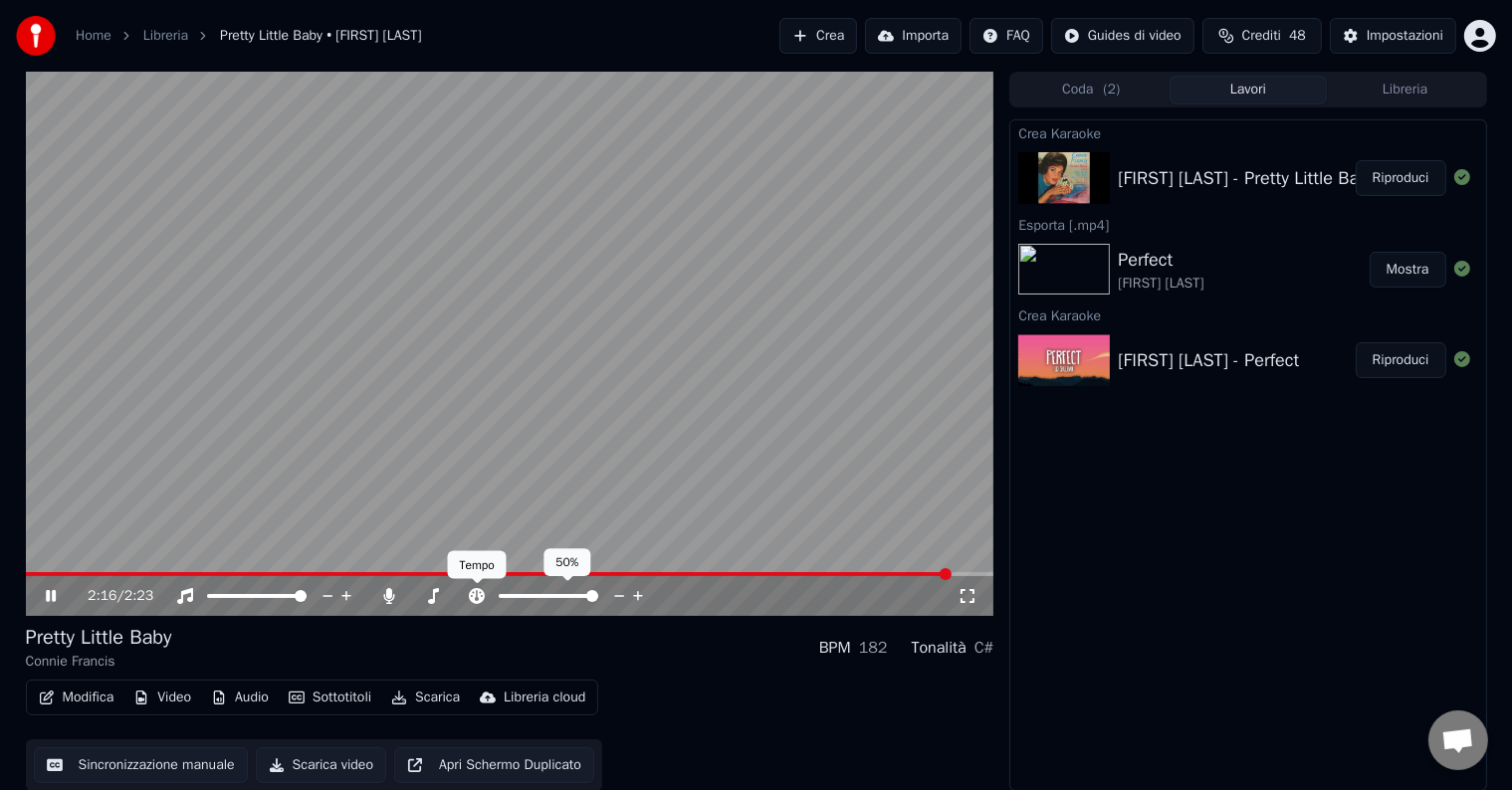 click 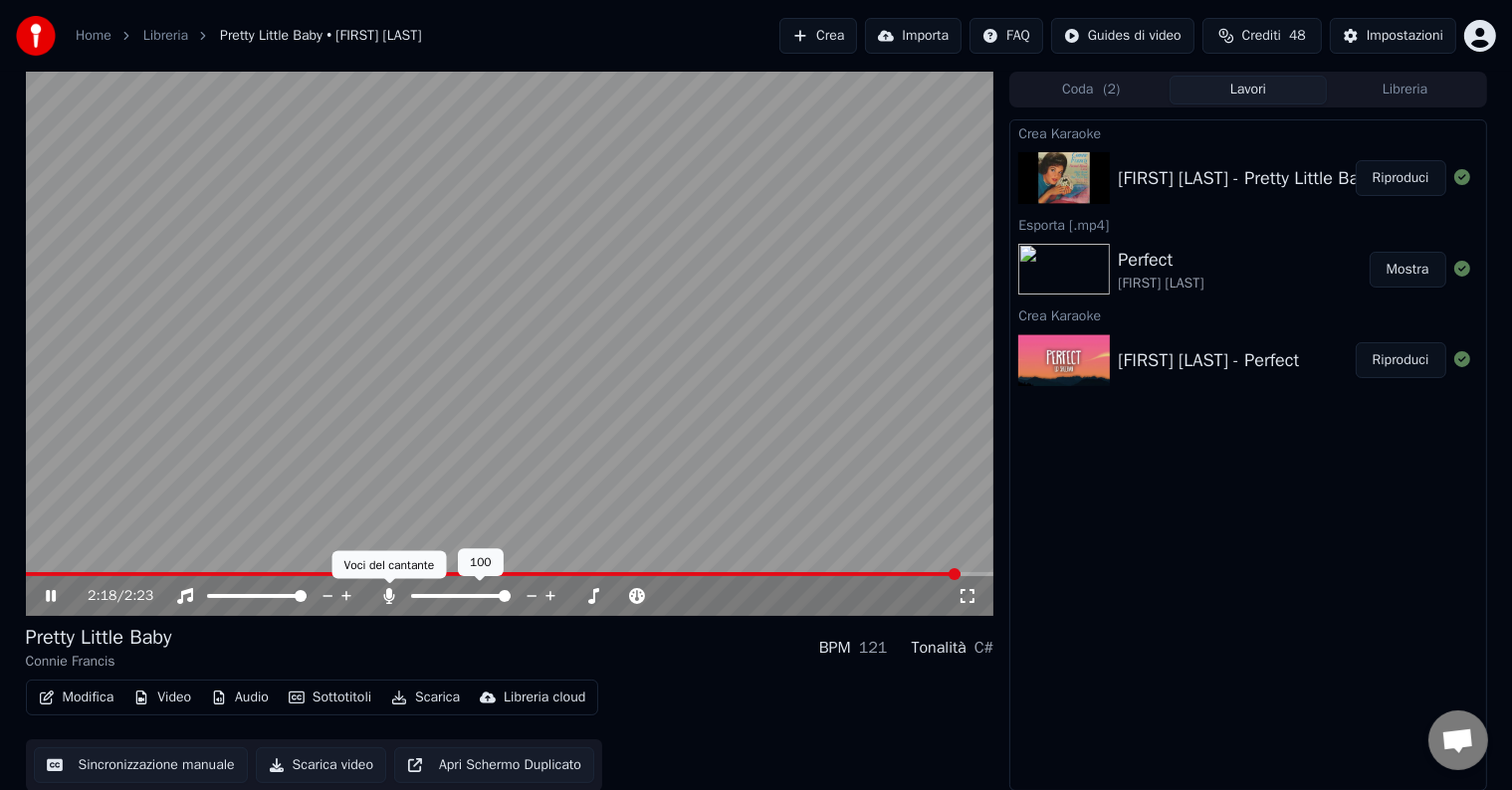 click 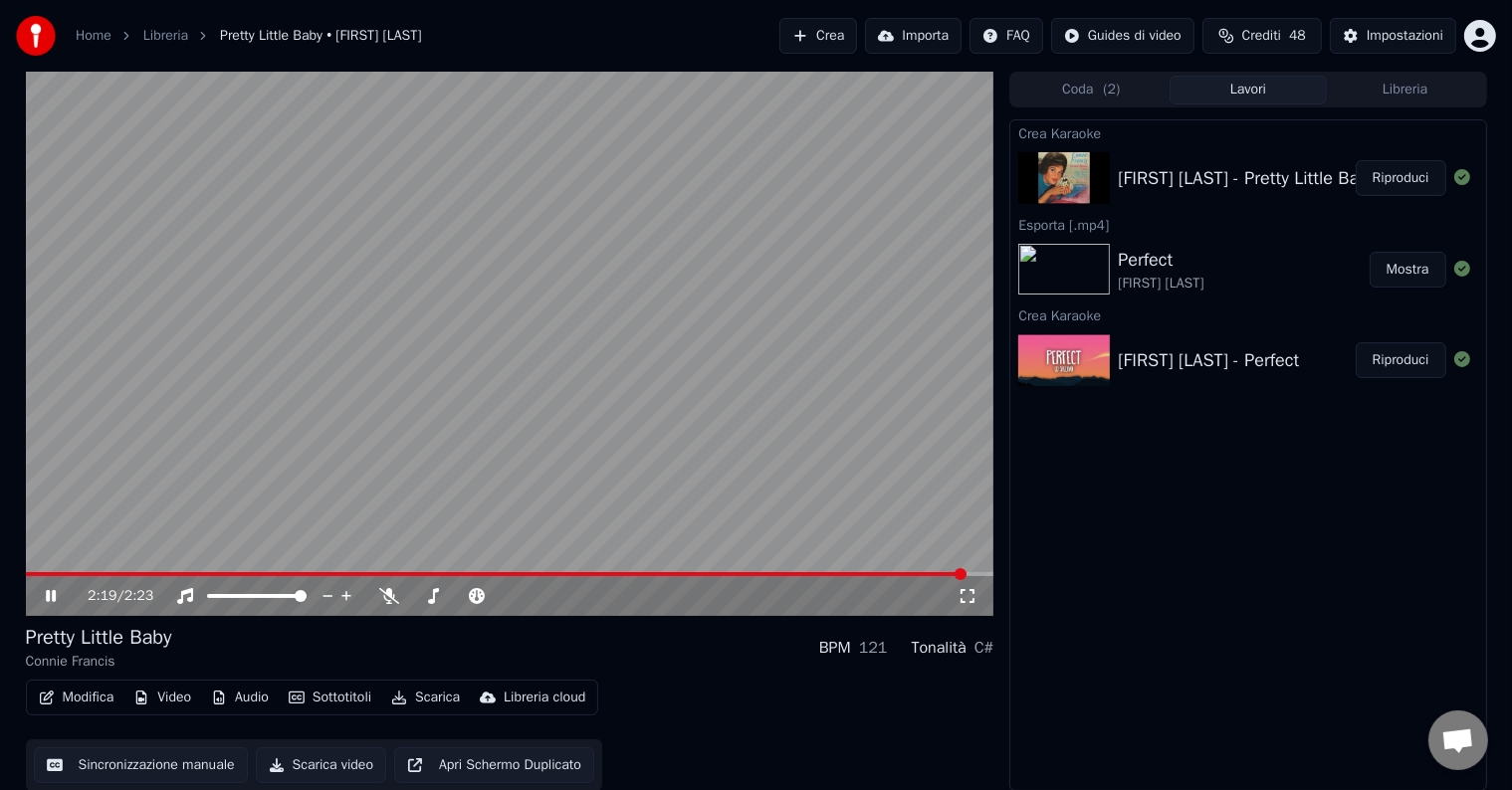 click on "Scarica" at bounding box center [425, 697] 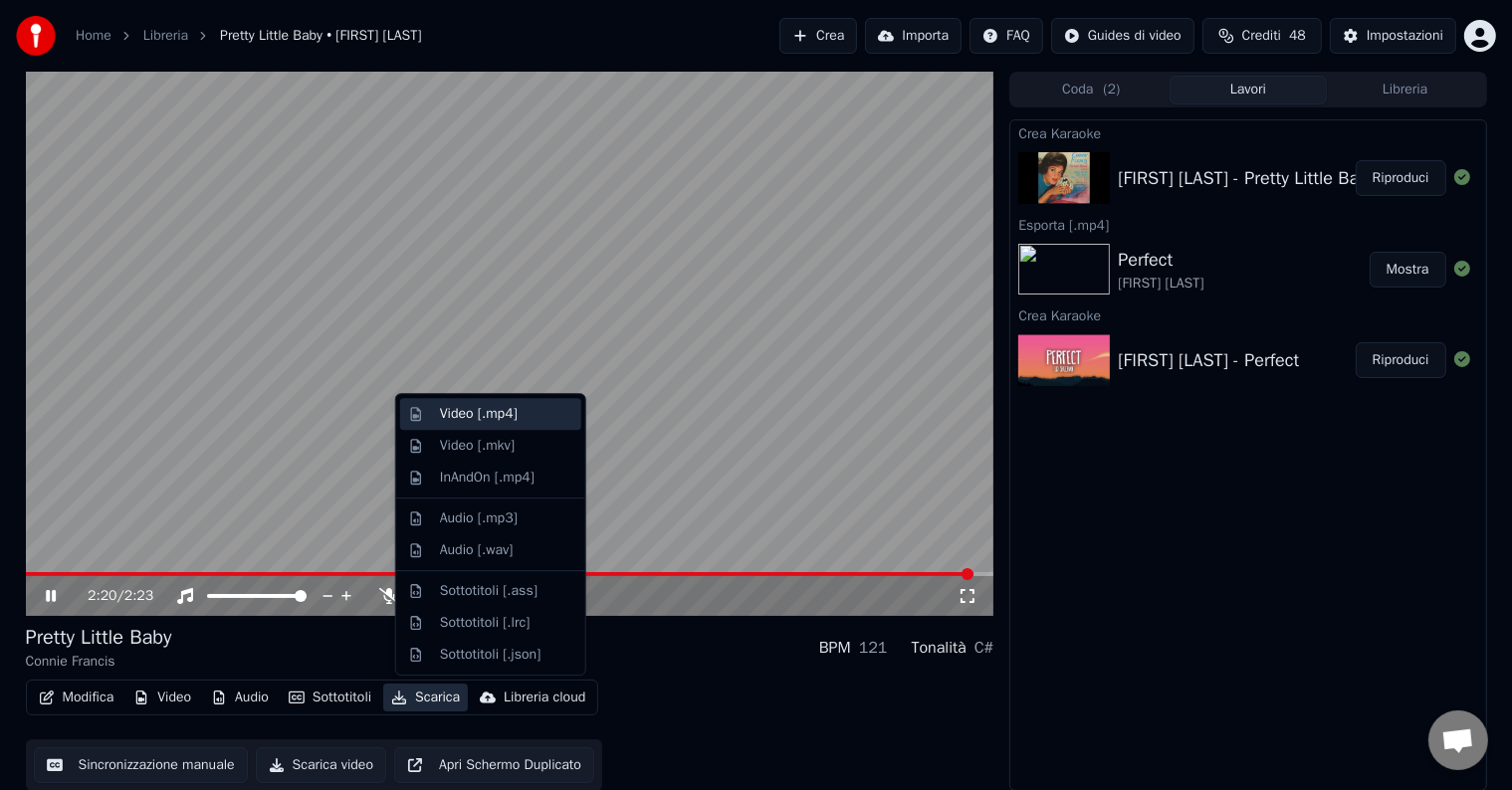 click on "Video [.mp4]" at bounding box center (479, 414) 